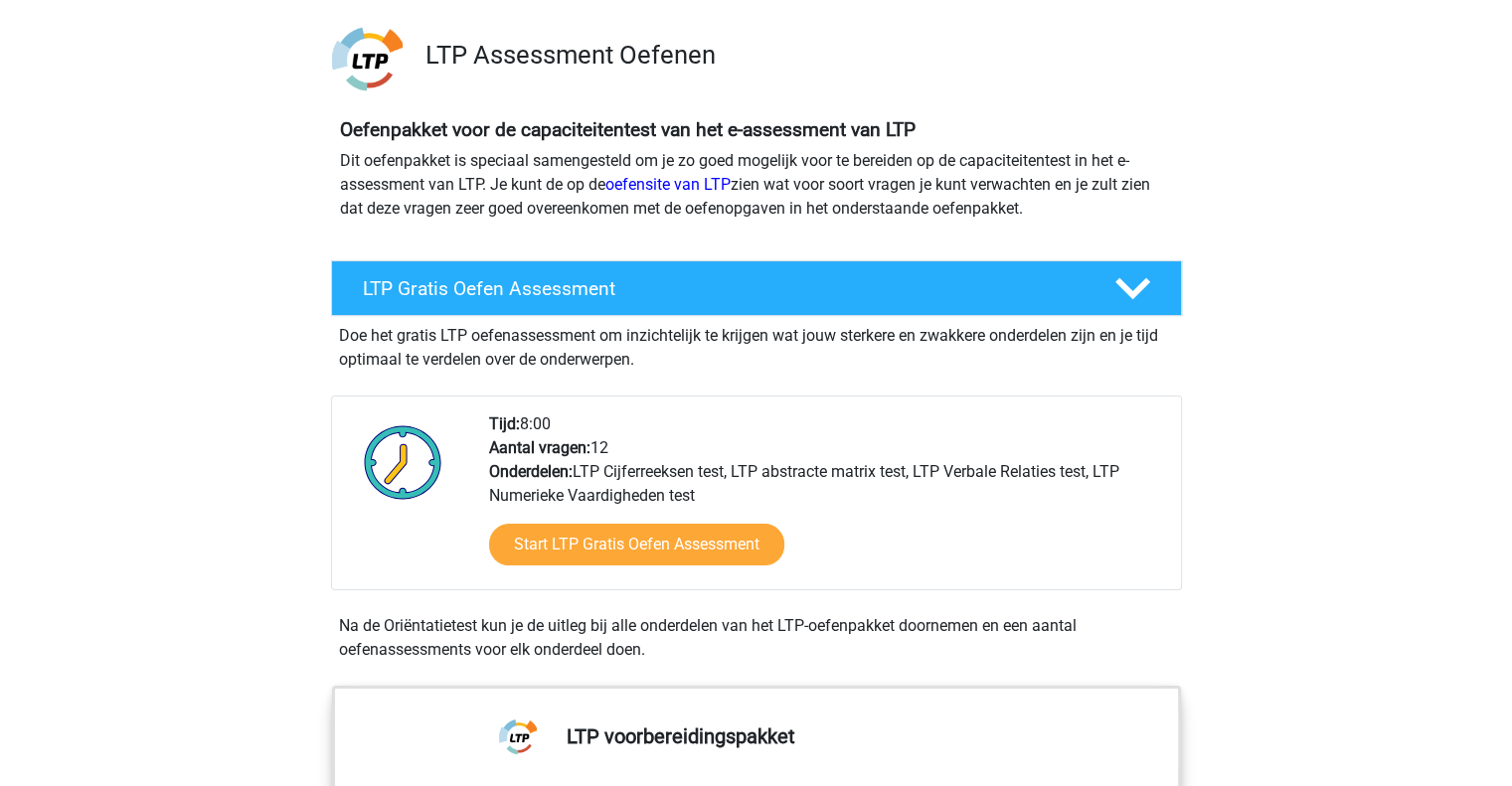 scroll, scrollTop: 121, scrollLeft: 0, axis: vertical 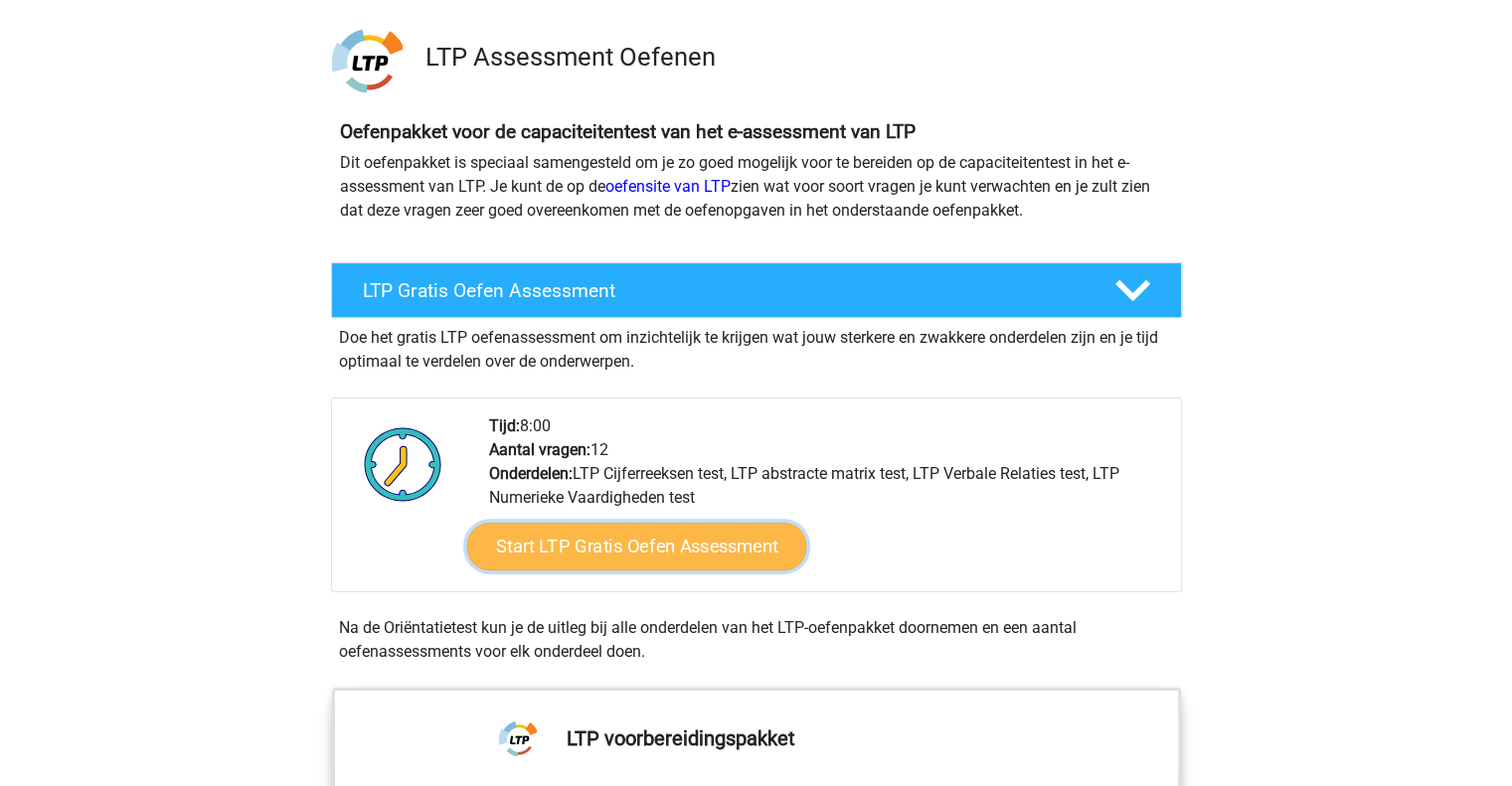 click on "Start LTP Gratis Oefen Assessment" at bounding box center (636, 547) 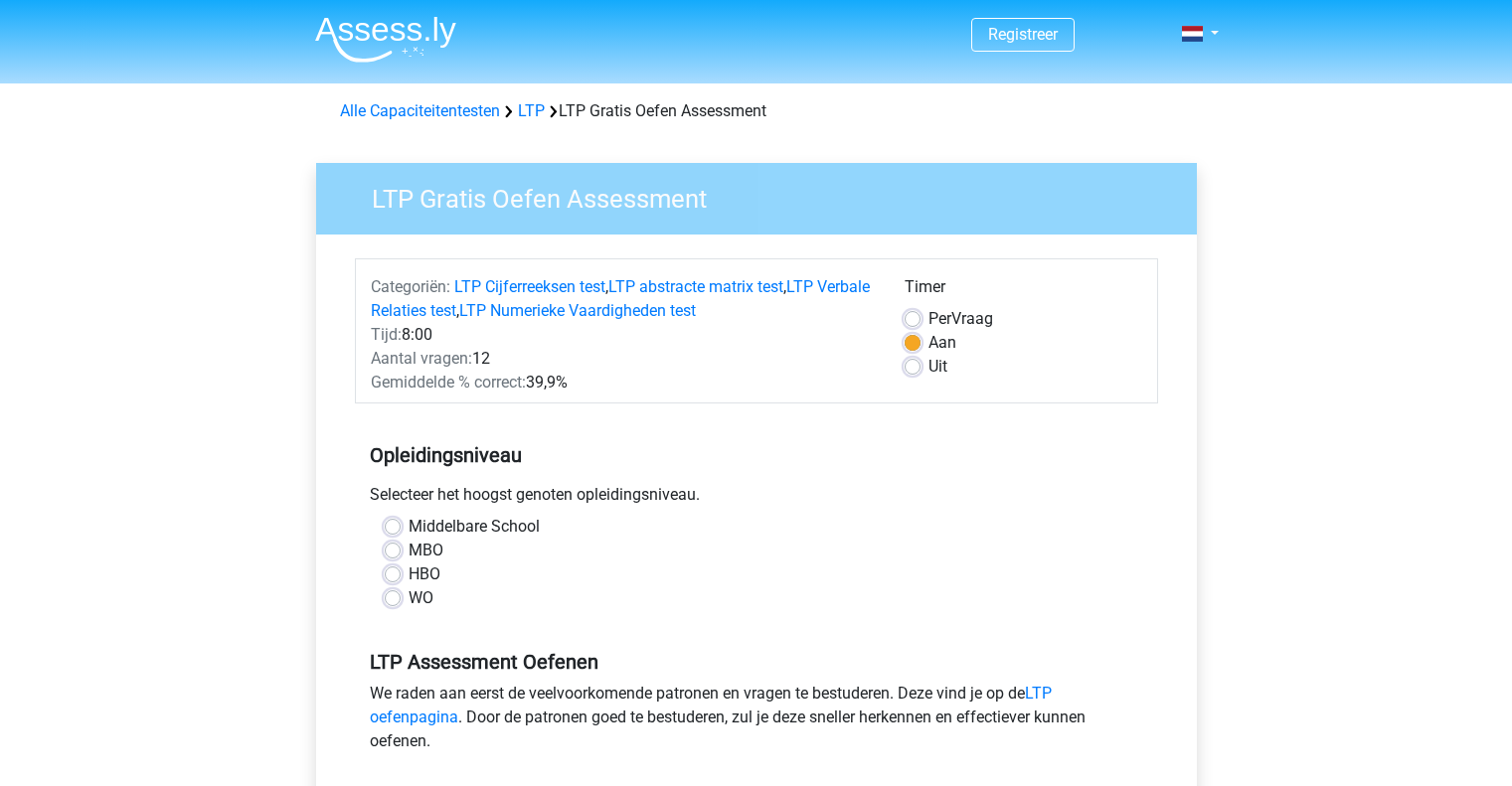 scroll, scrollTop: 0, scrollLeft: 0, axis: both 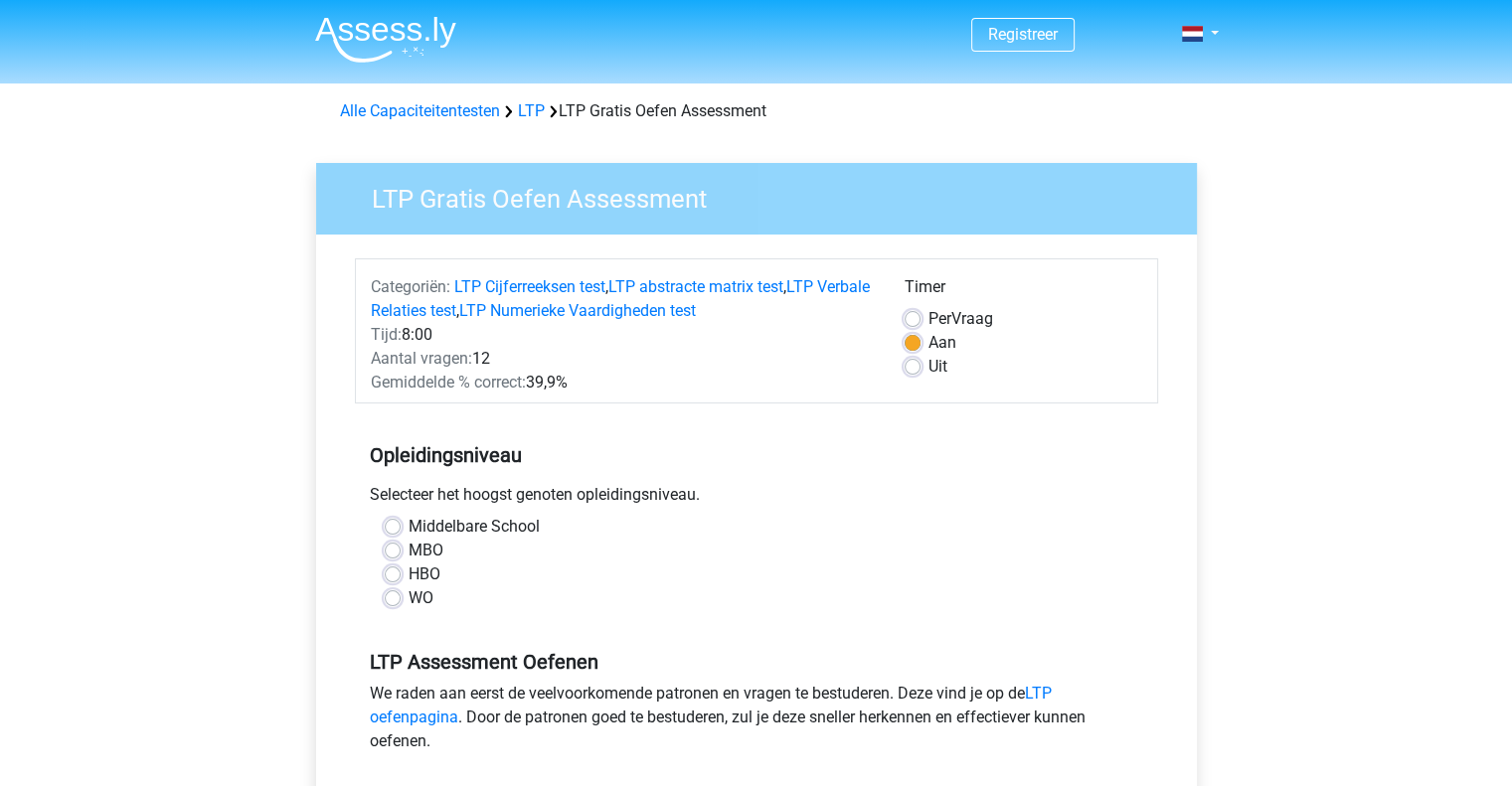 click on "WO" at bounding box center (420, 598) 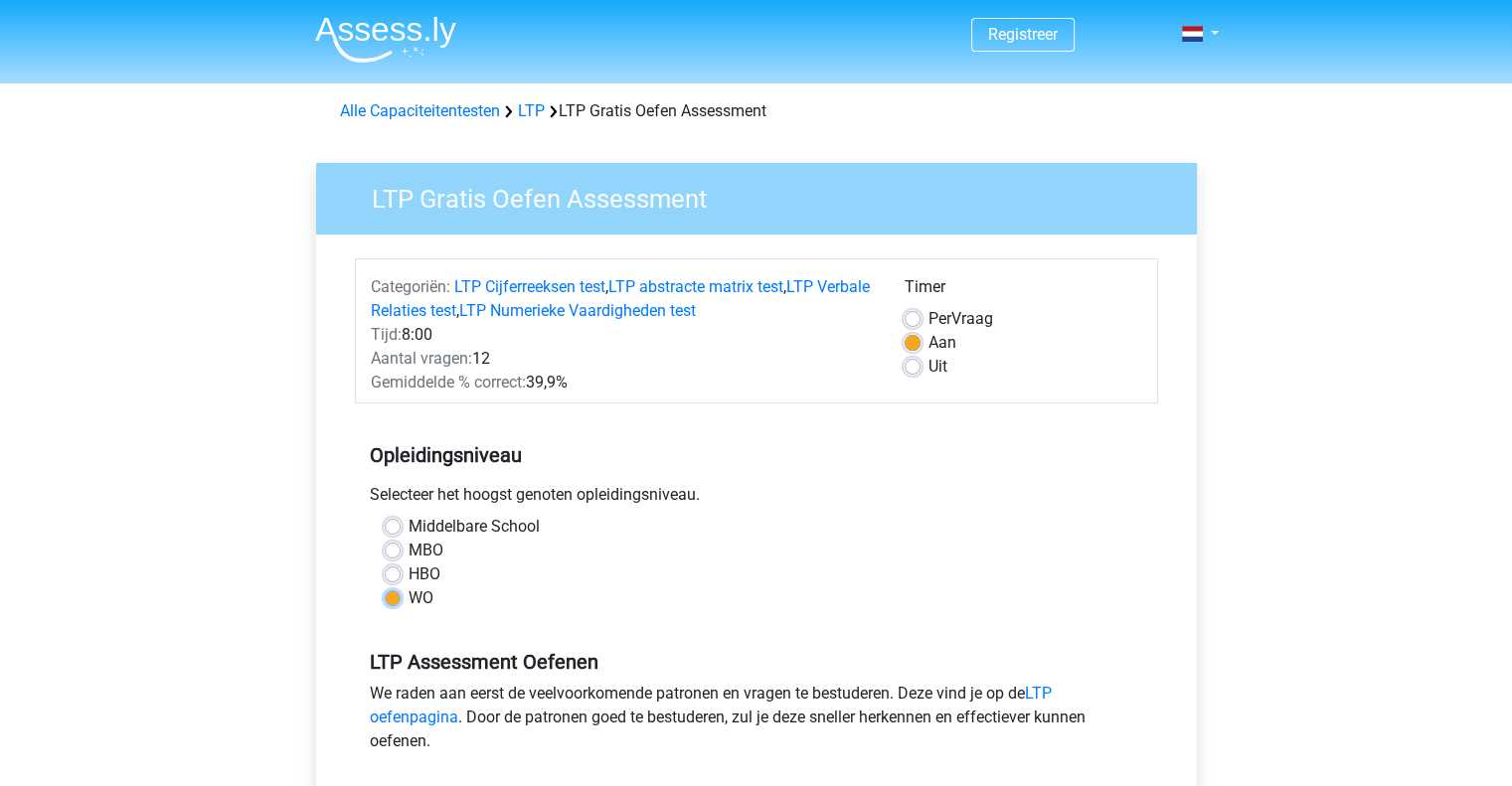 click on "WO" at bounding box center [393, 596] 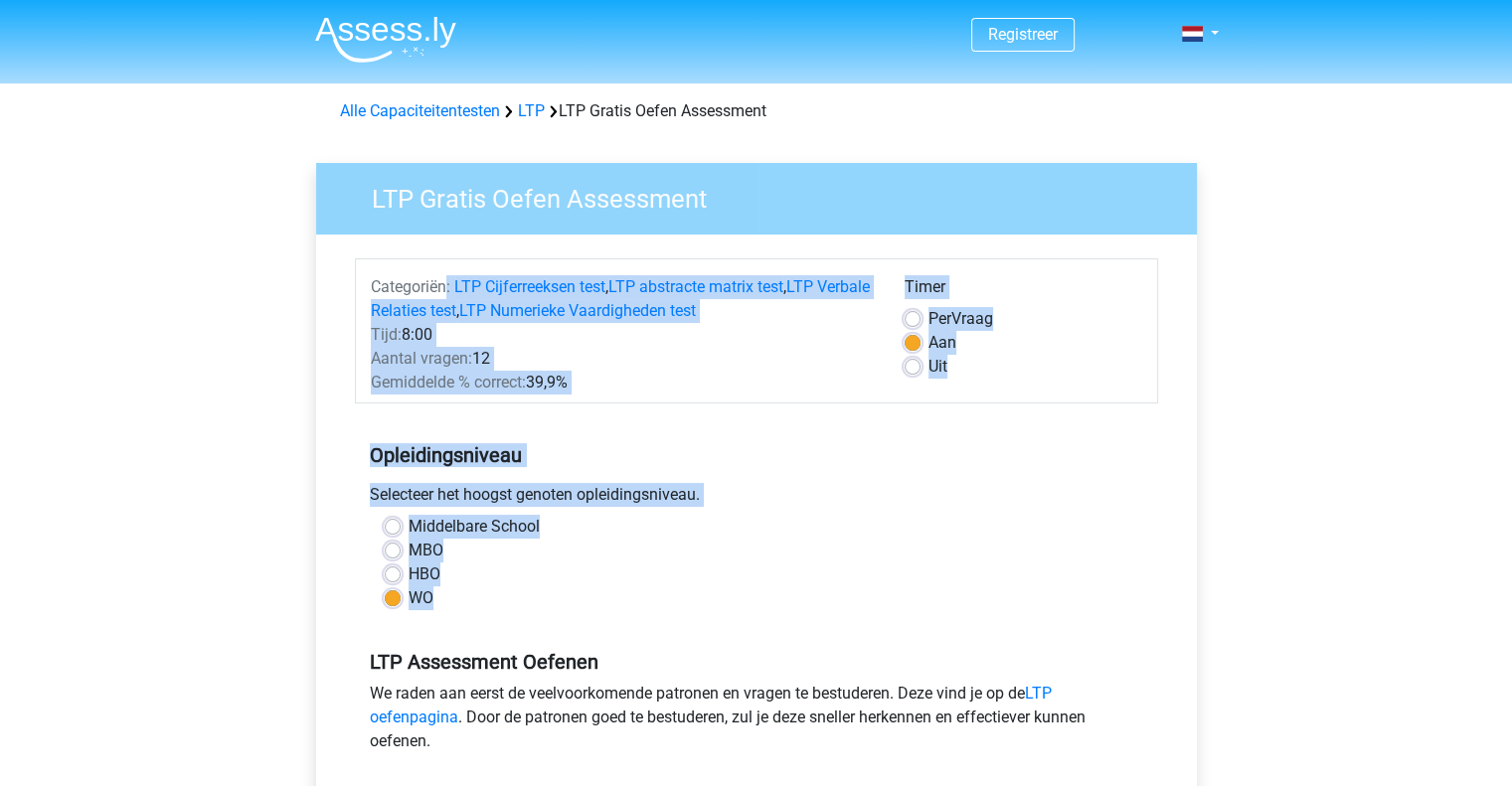 drag, startPoint x: 394, startPoint y: 604, endPoint x: 467, endPoint y: 158, distance: 451.93473 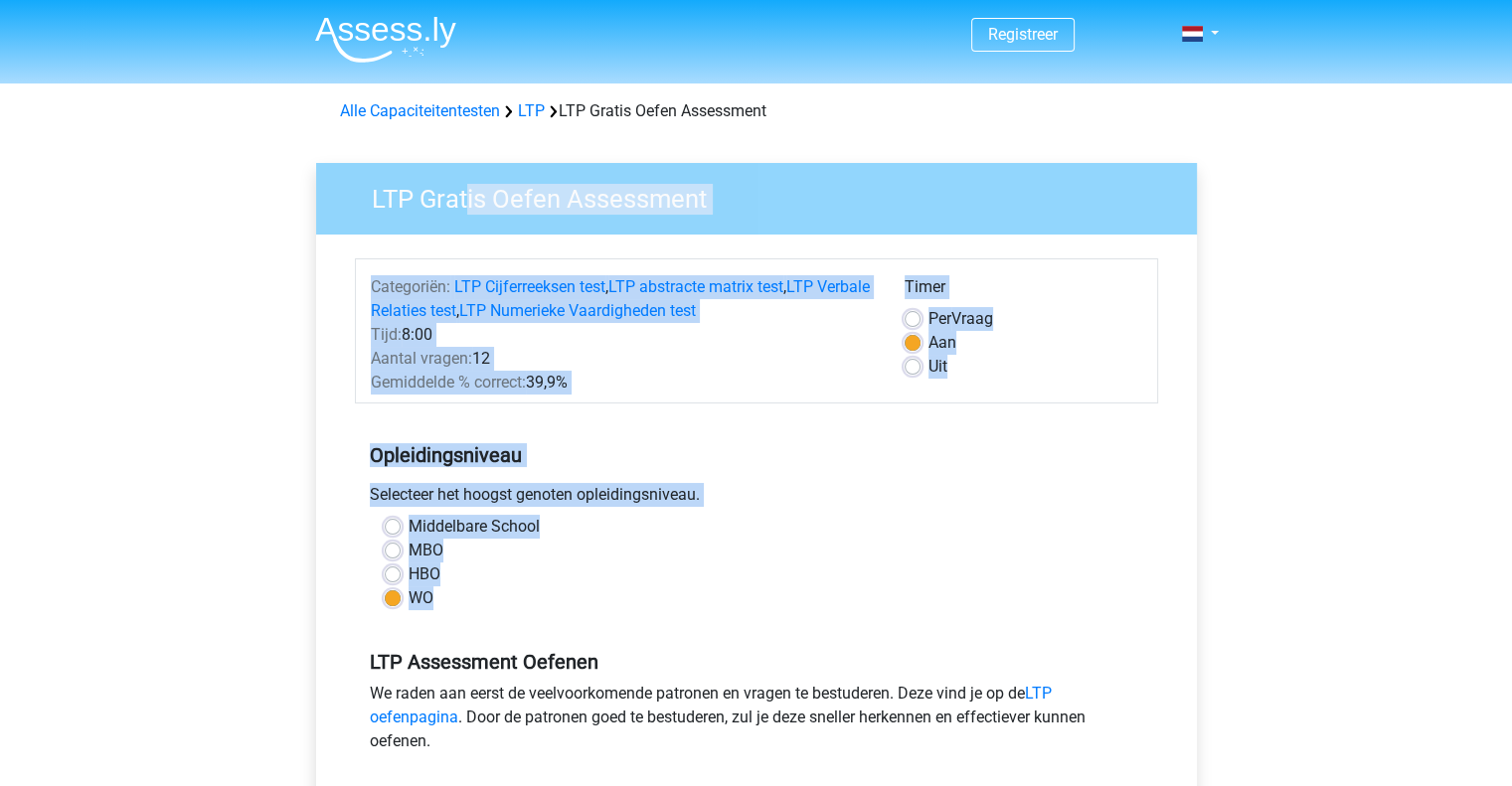 scroll, scrollTop: 87, scrollLeft: 0, axis: vertical 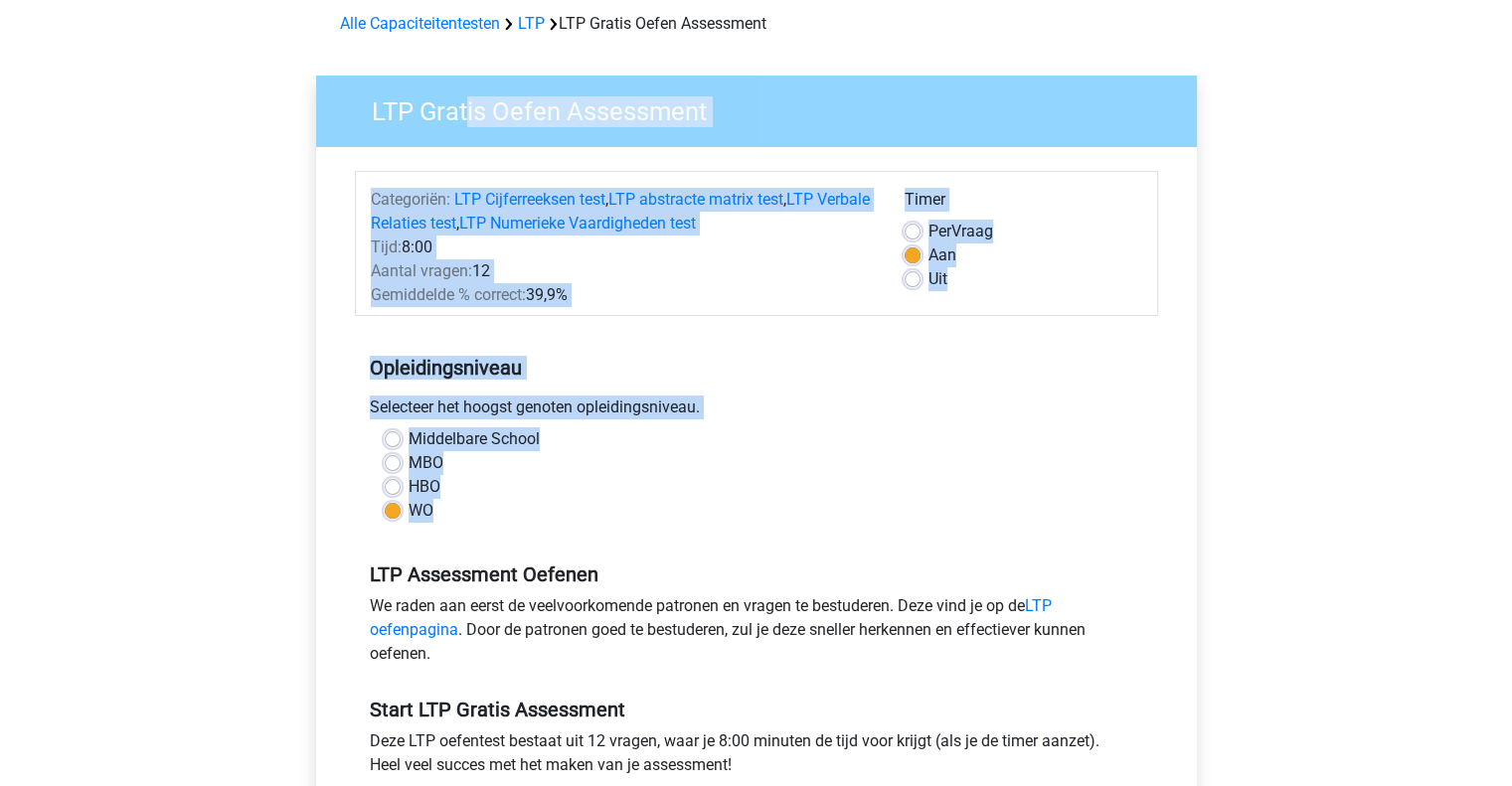 click on "LTP
Gratis Oefen Assessment
Categoriën:
LTP Cijferreeksen test ,
LTP abstracte matrix test ,
LTP Verbale Relaties test ,
LTP Numerieke Vaardigheden test WO" at bounding box center [756, 497] 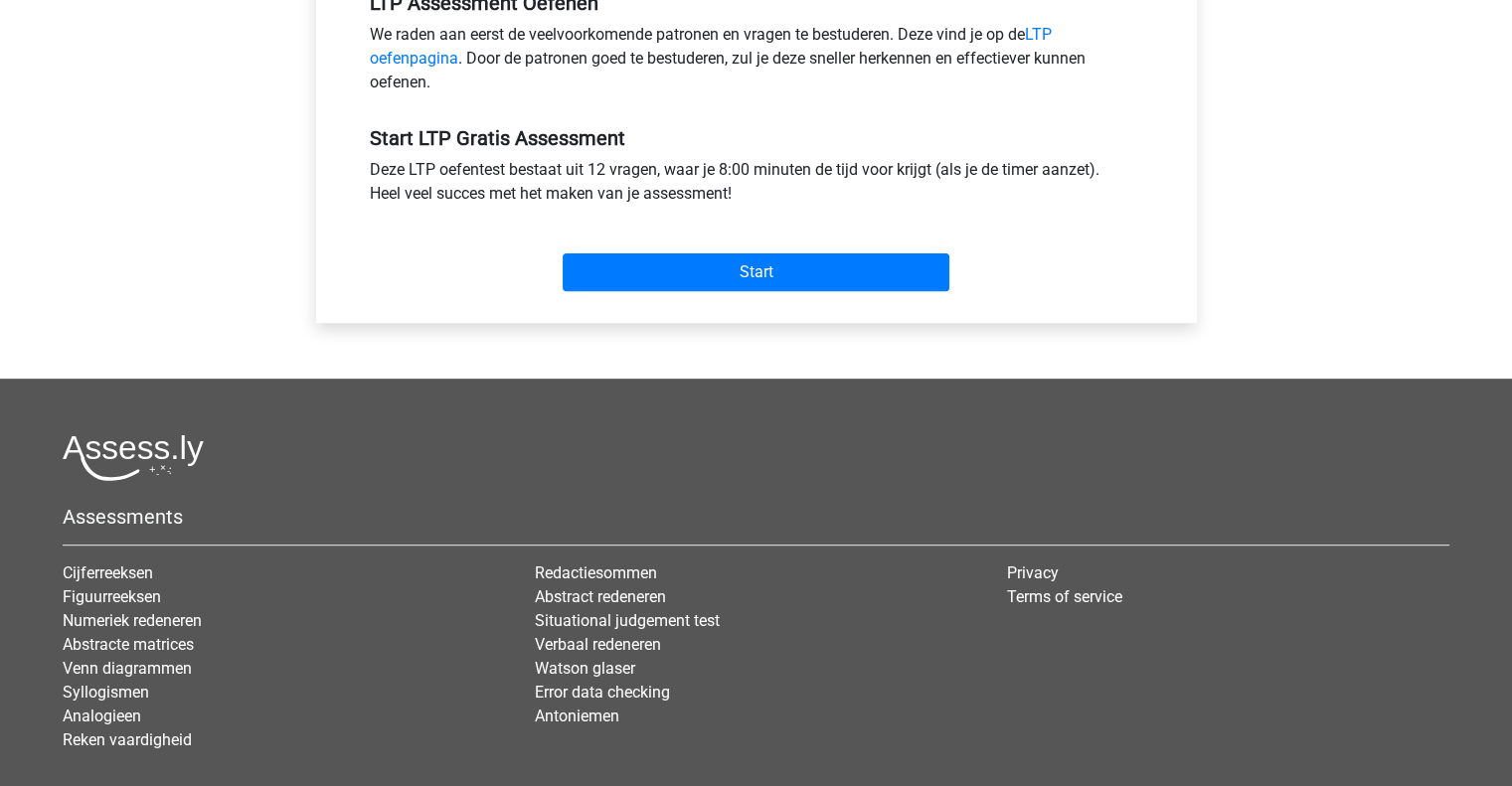 scroll, scrollTop: 662, scrollLeft: 0, axis: vertical 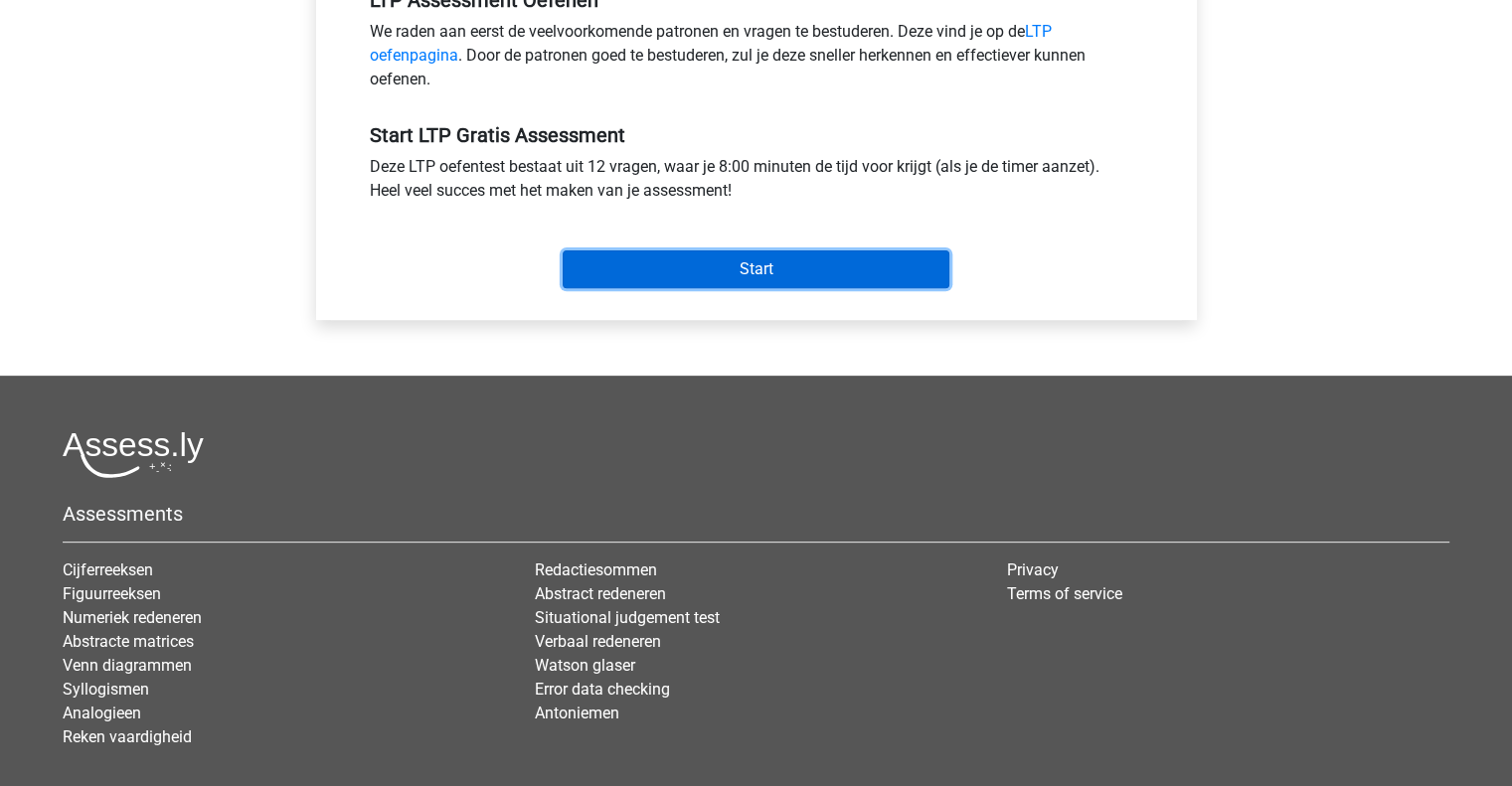 click on "Start" at bounding box center (756, 269) 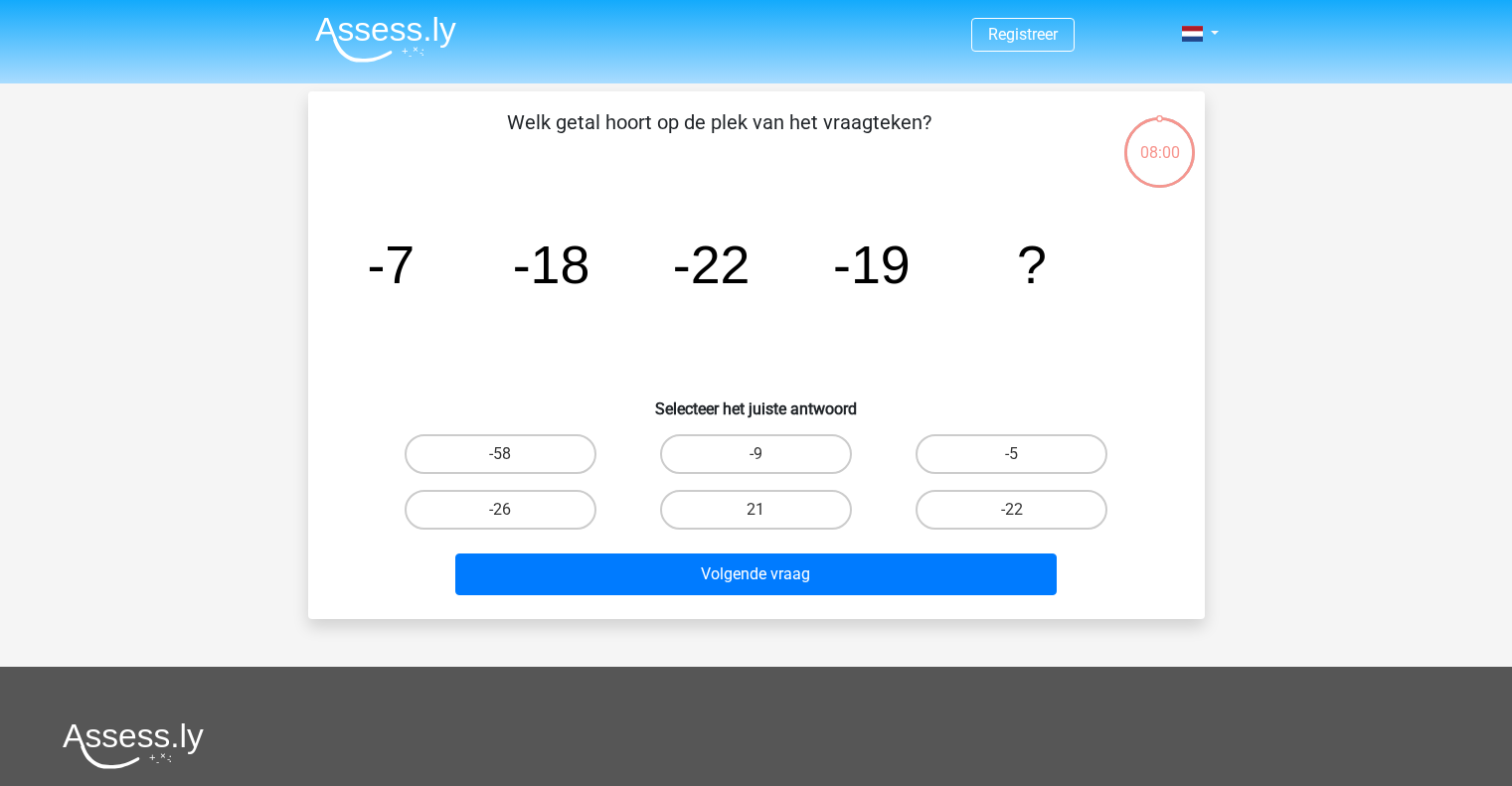scroll, scrollTop: 0, scrollLeft: 0, axis: both 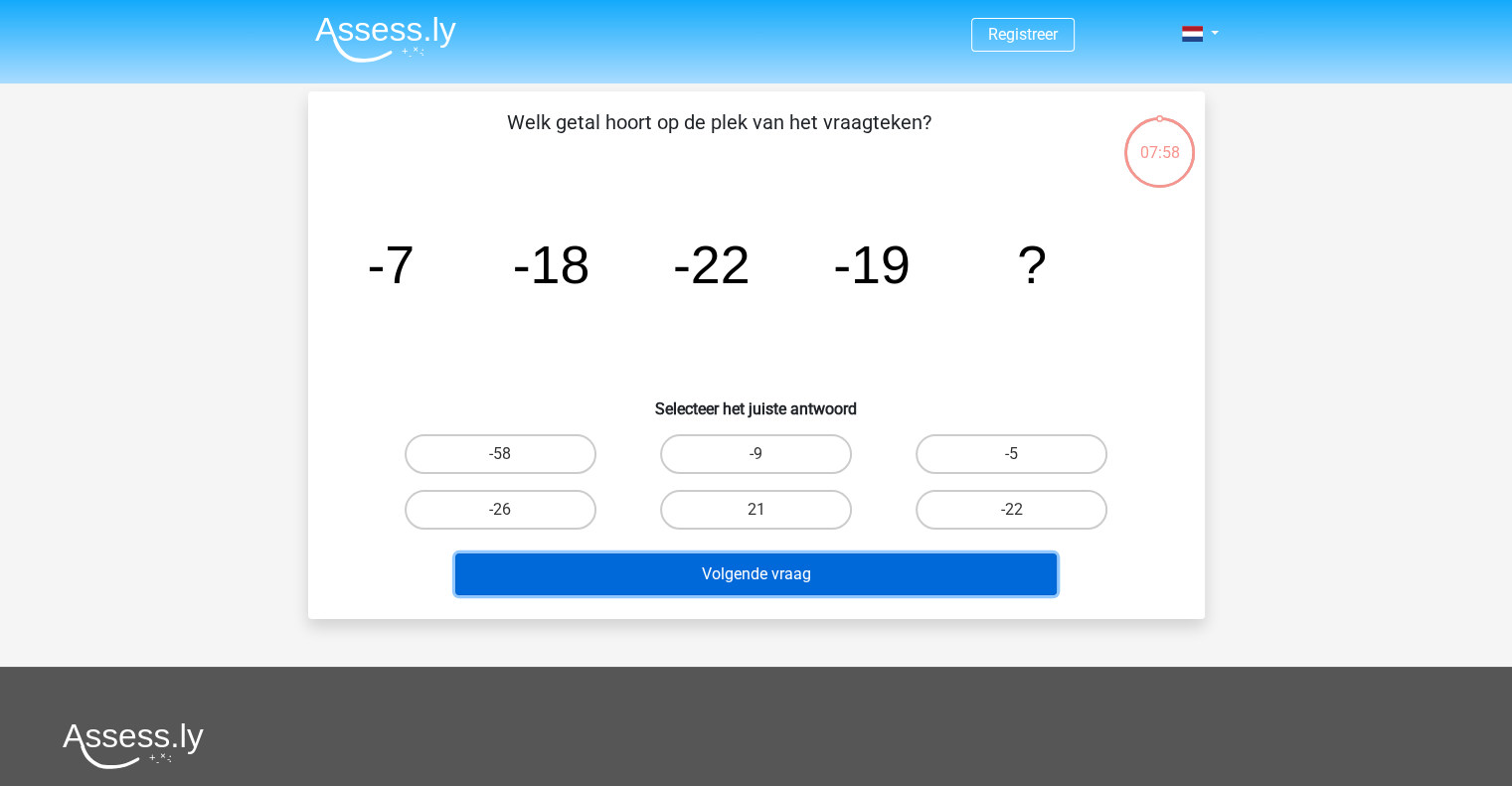 click on "Volgende vraag" at bounding box center (756, 574) 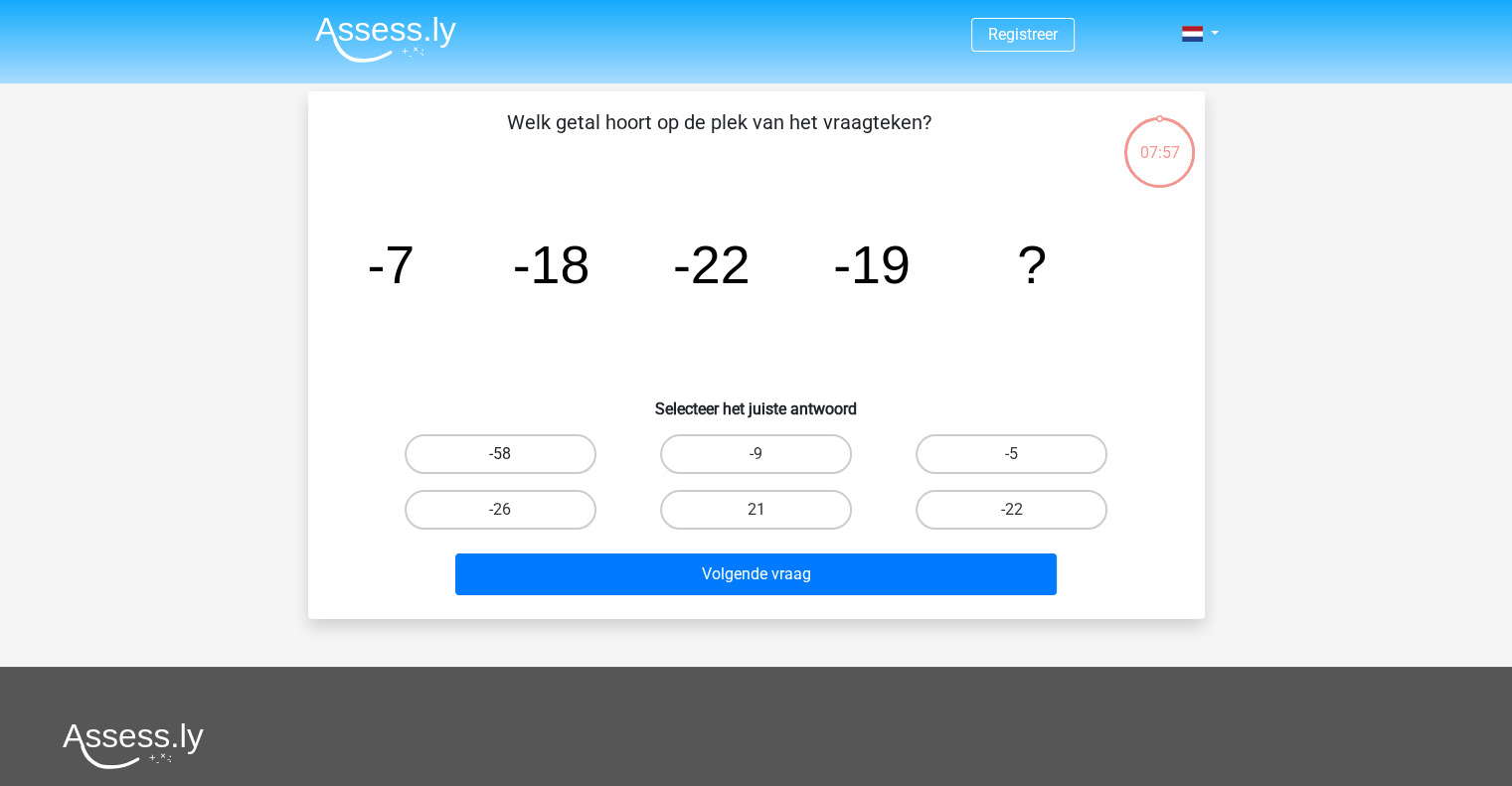 click on "-58" at bounding box center [500, 454] 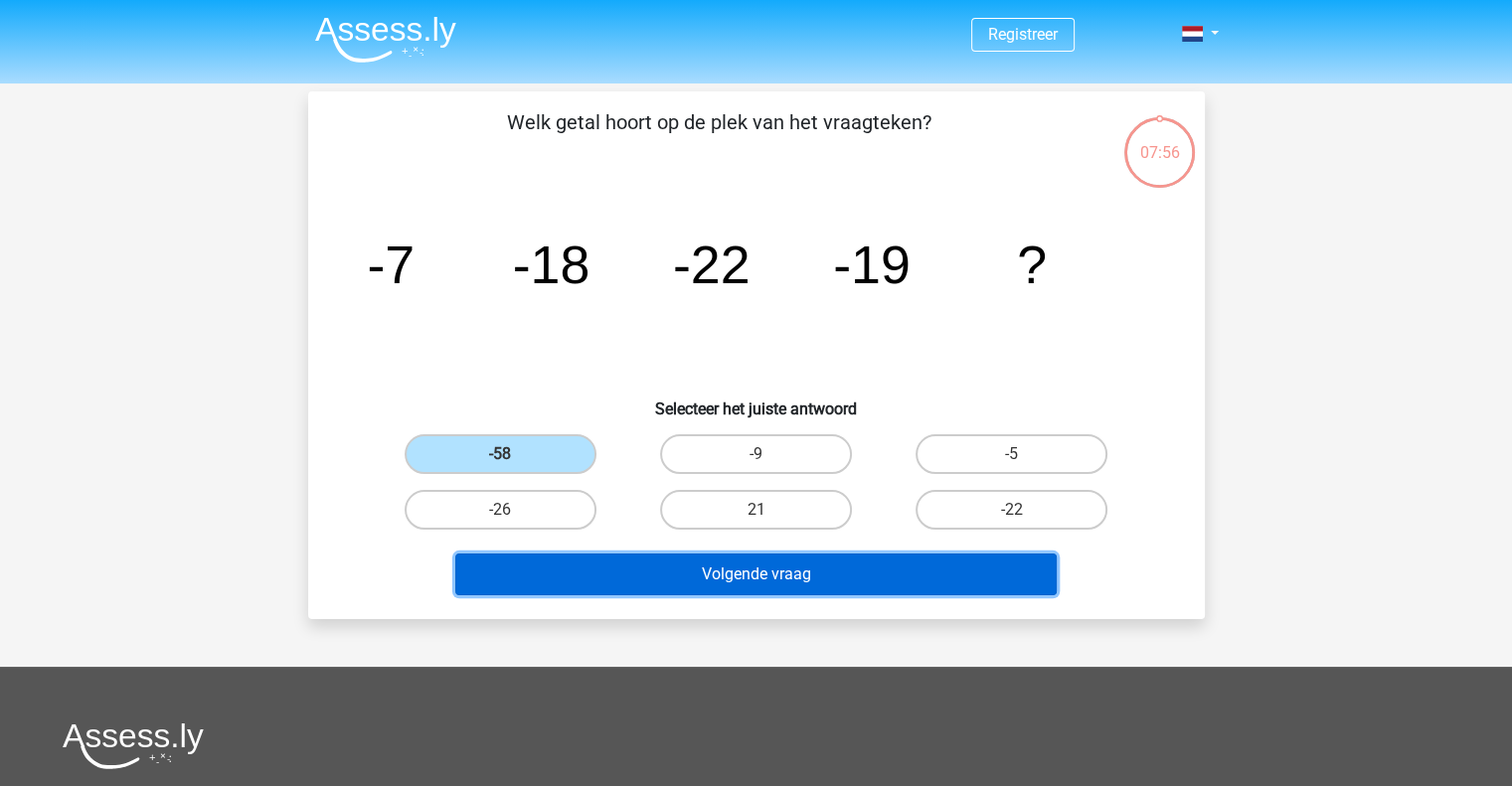 click on "Volgende vraag" at bounding box center (756, 574) 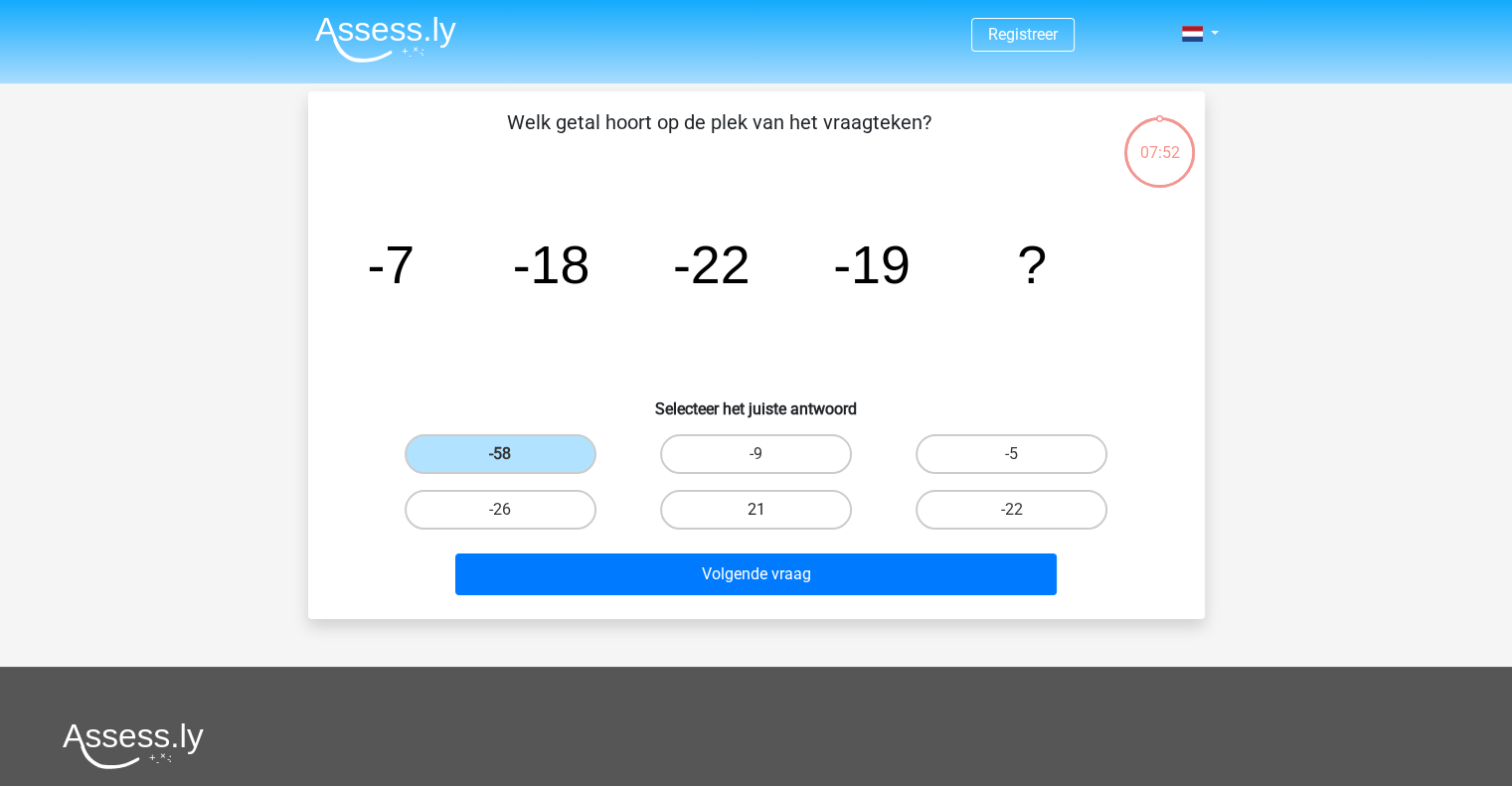 click on "21" at bounding box center (756, 510) 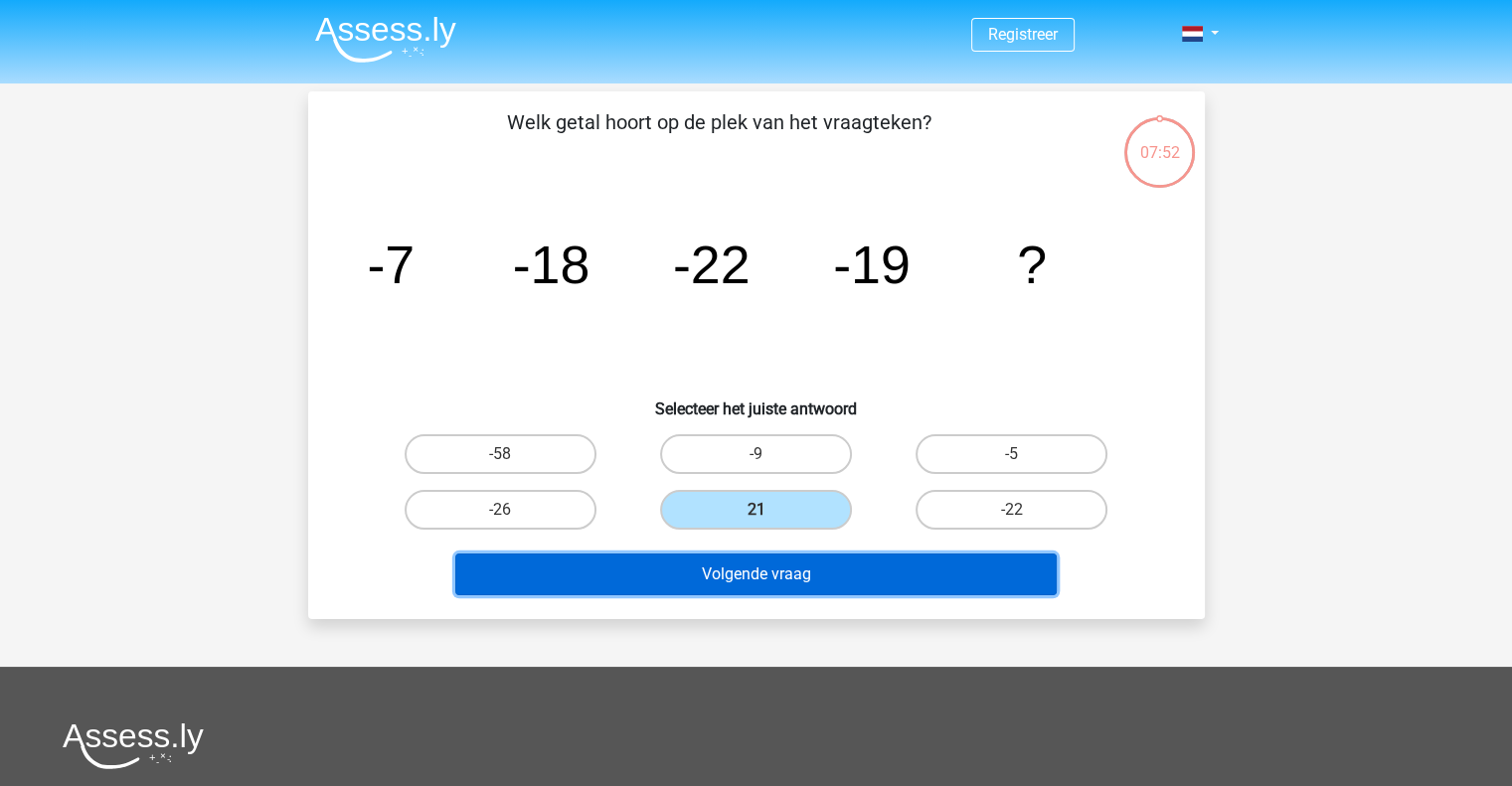 click on "Volgende vraag" at bounding box center (756, 574) 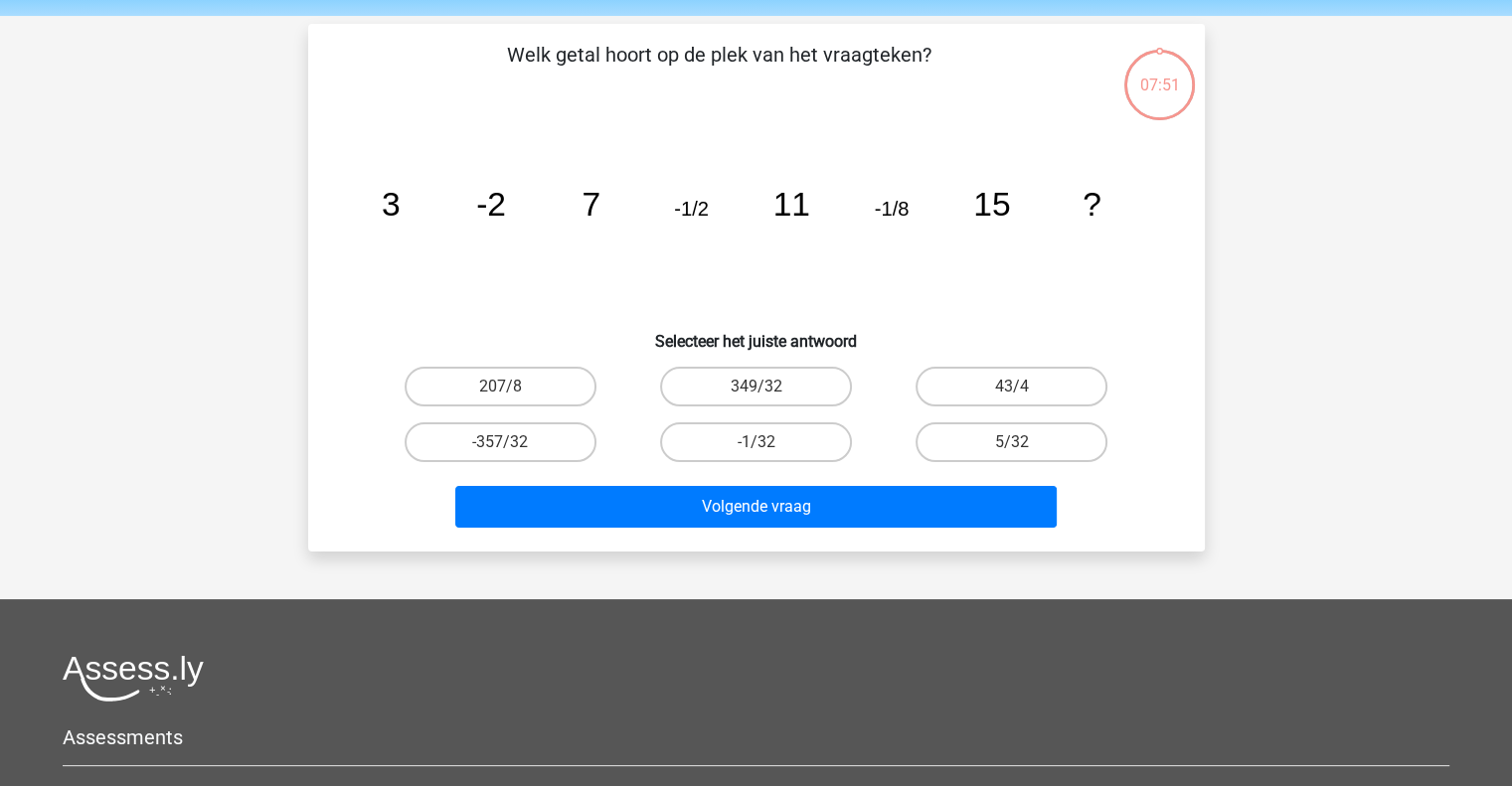 scroll, scrollTop: 91, scrollLeft: 0, axis: vertical 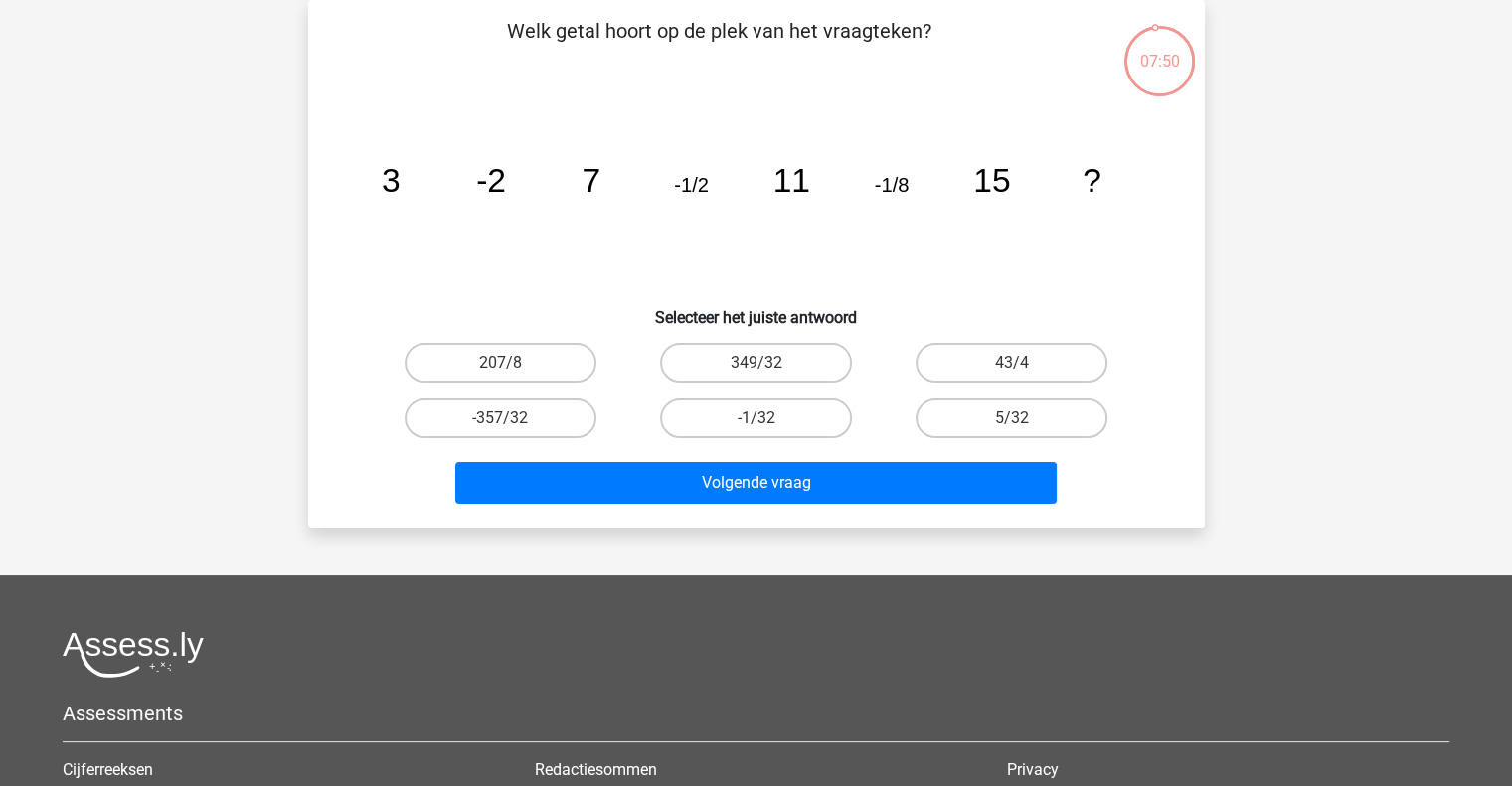 click on "Volgende vraag" at bounding box center (756, 487) 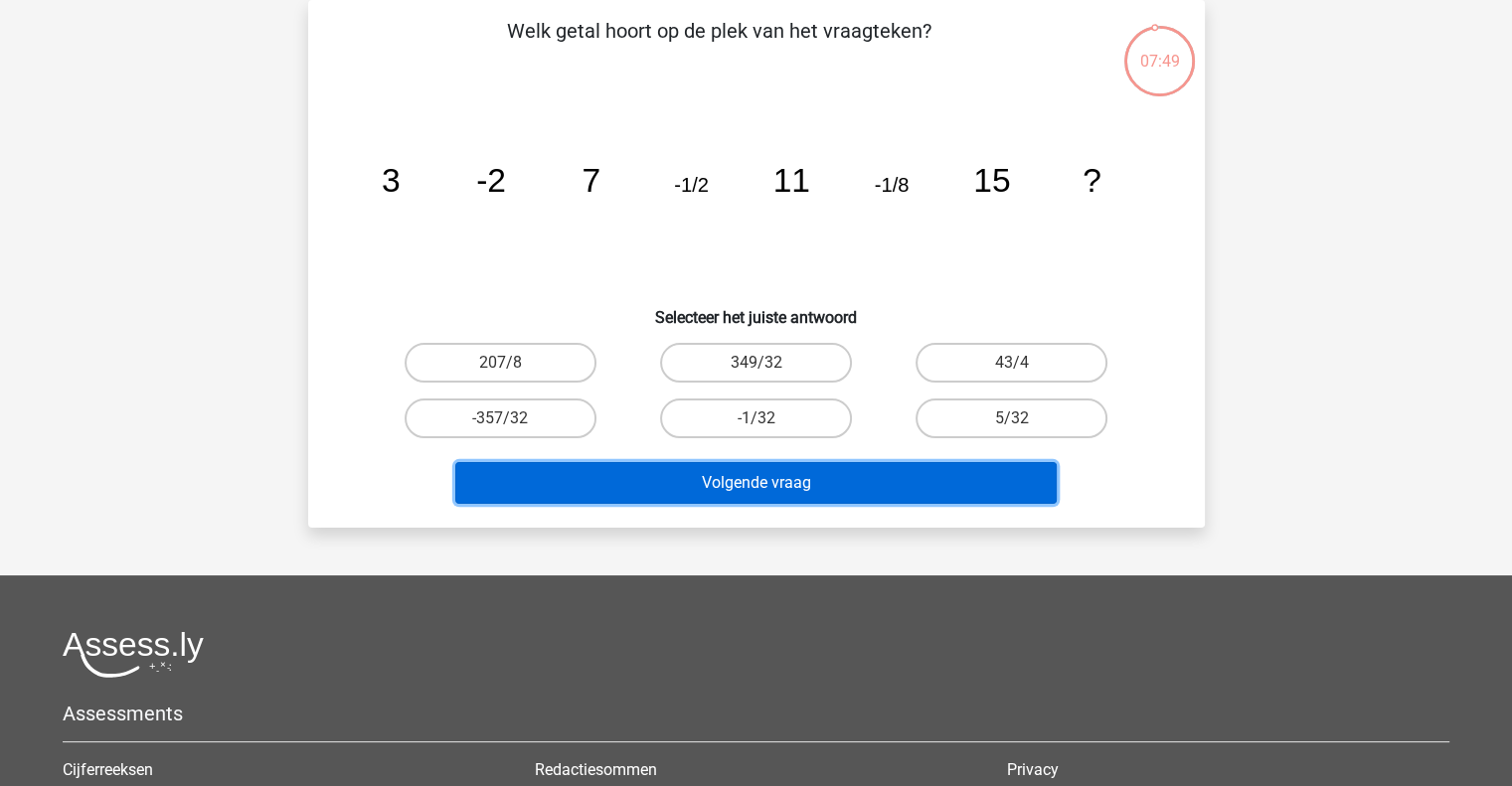 click on "Volgende vraag" at bounding box center [756, 483] 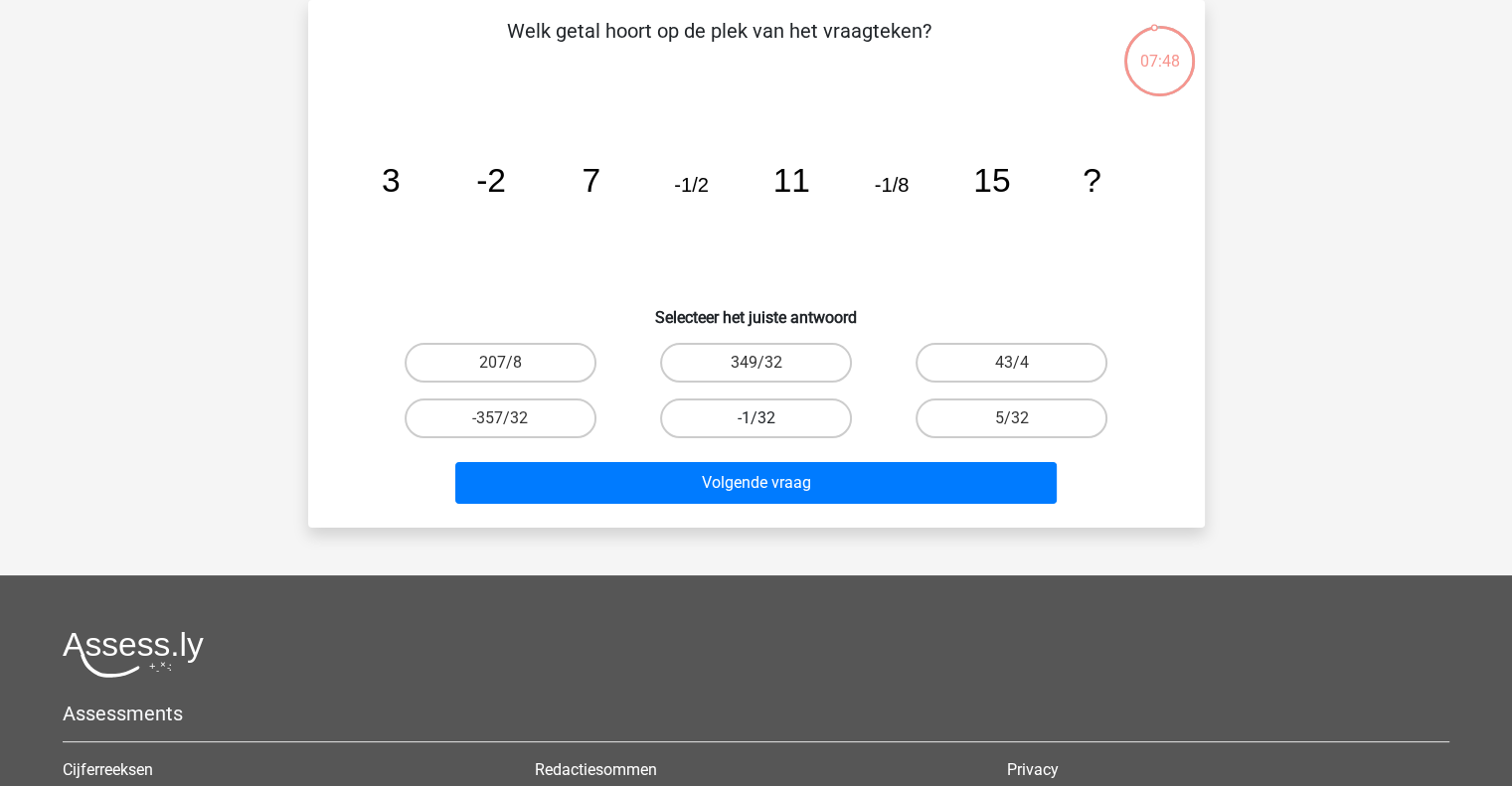 click on "-1/32" at bounding box center (756, 418) 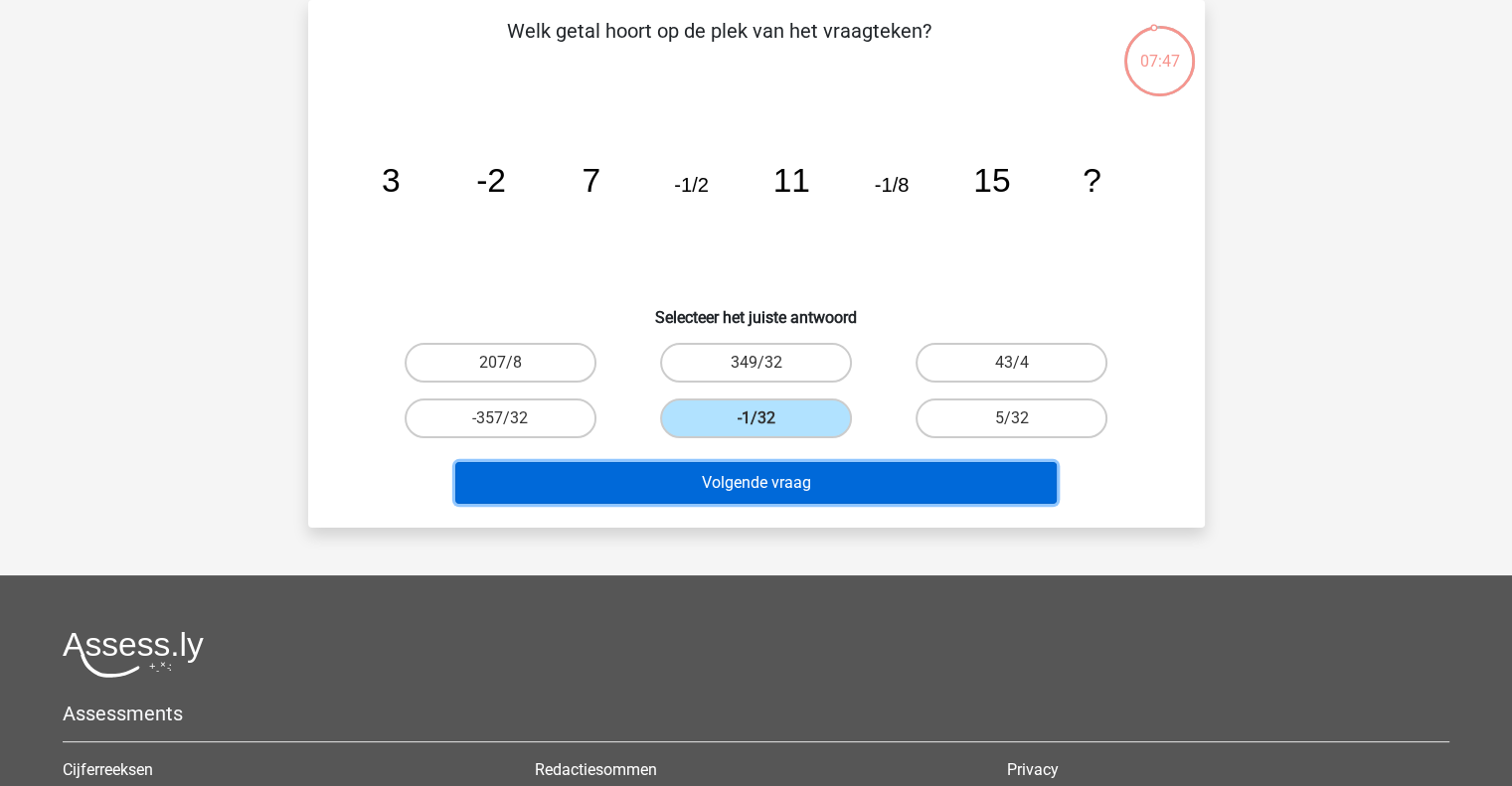 click on "Volgende vraag" at bounding box center (756, 483) 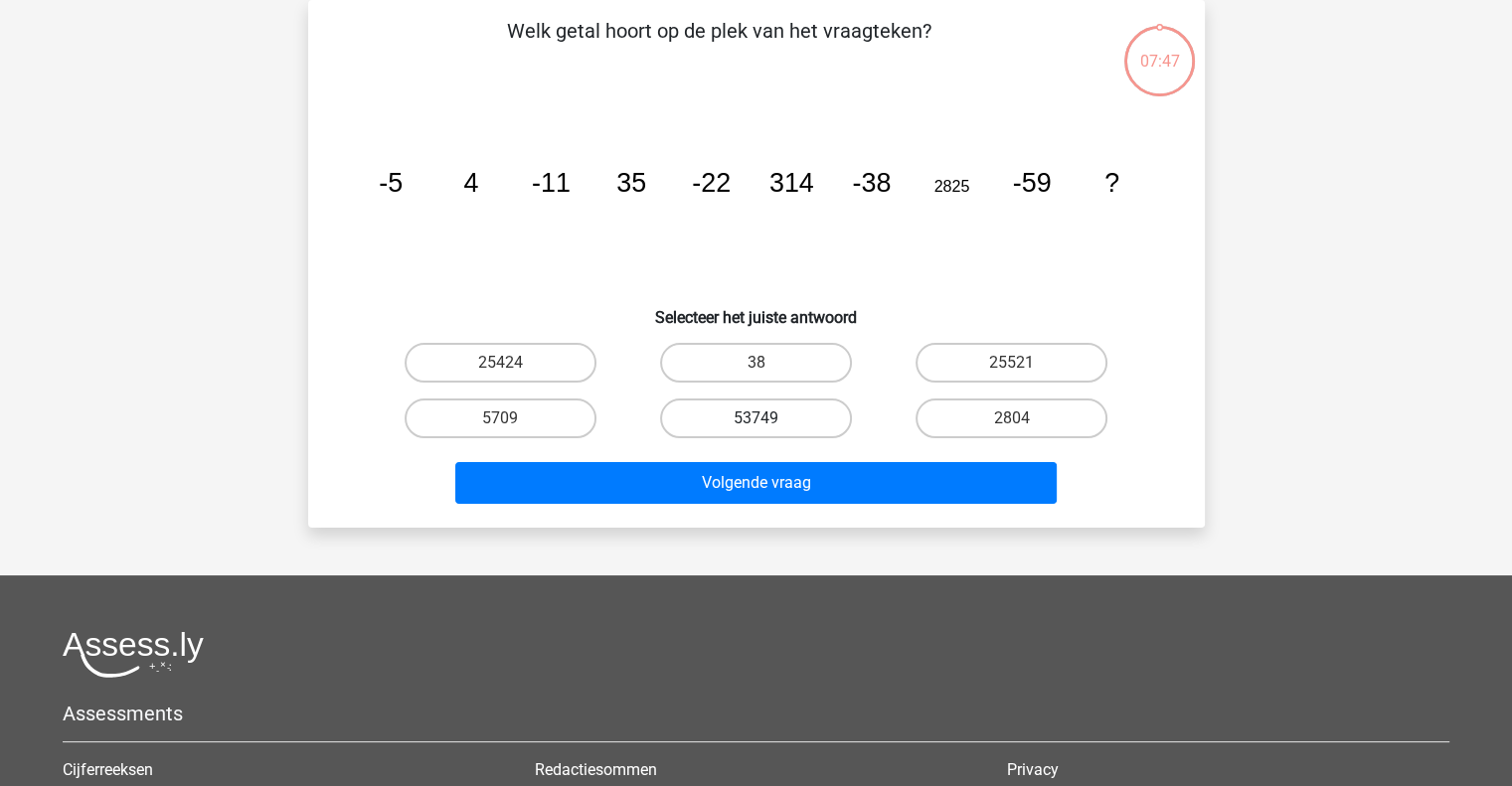 click on "53749" at bounding box center (756, 418) 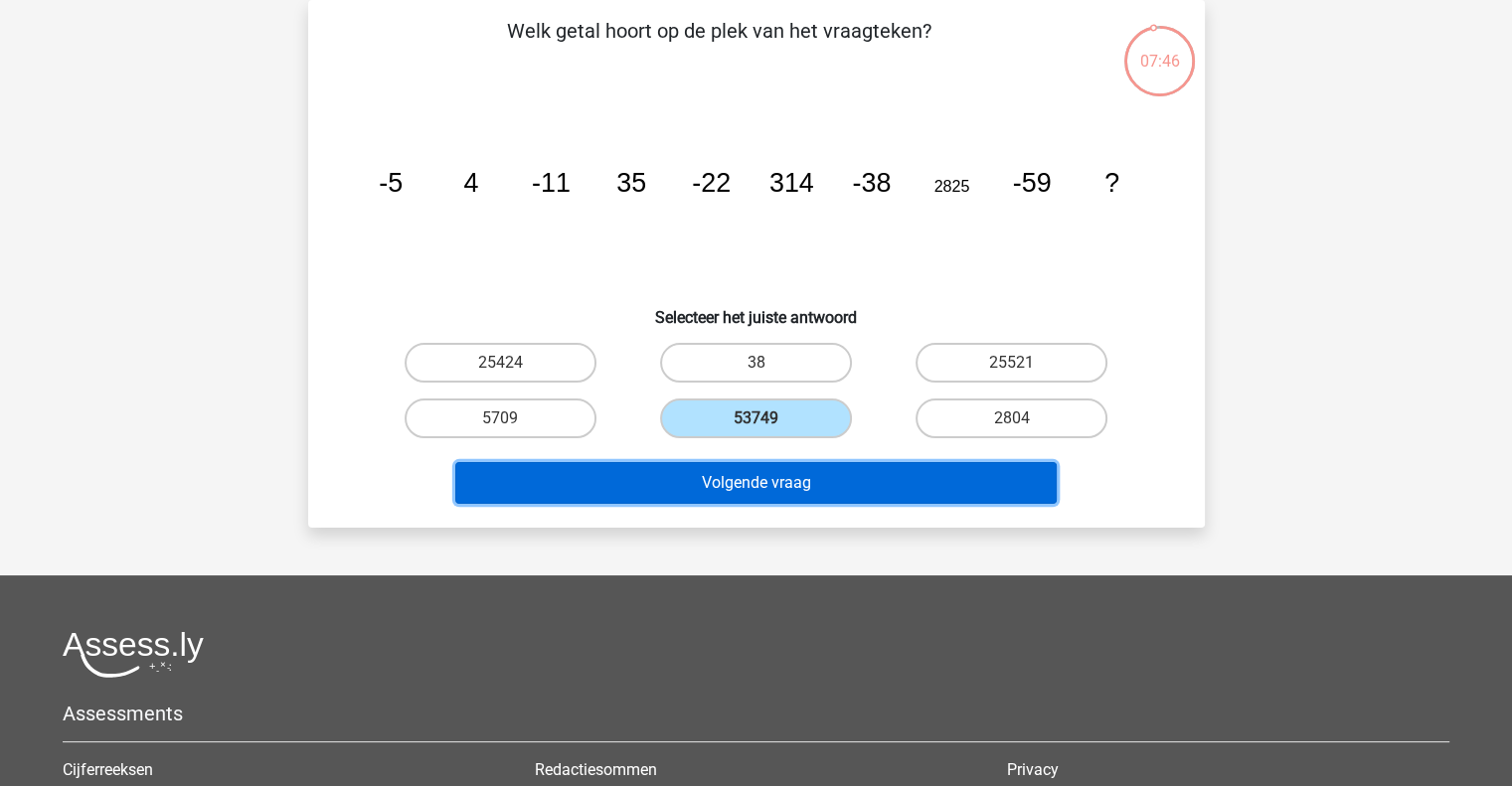 click on "Volgende vraag" at bounding box center [756, 483] 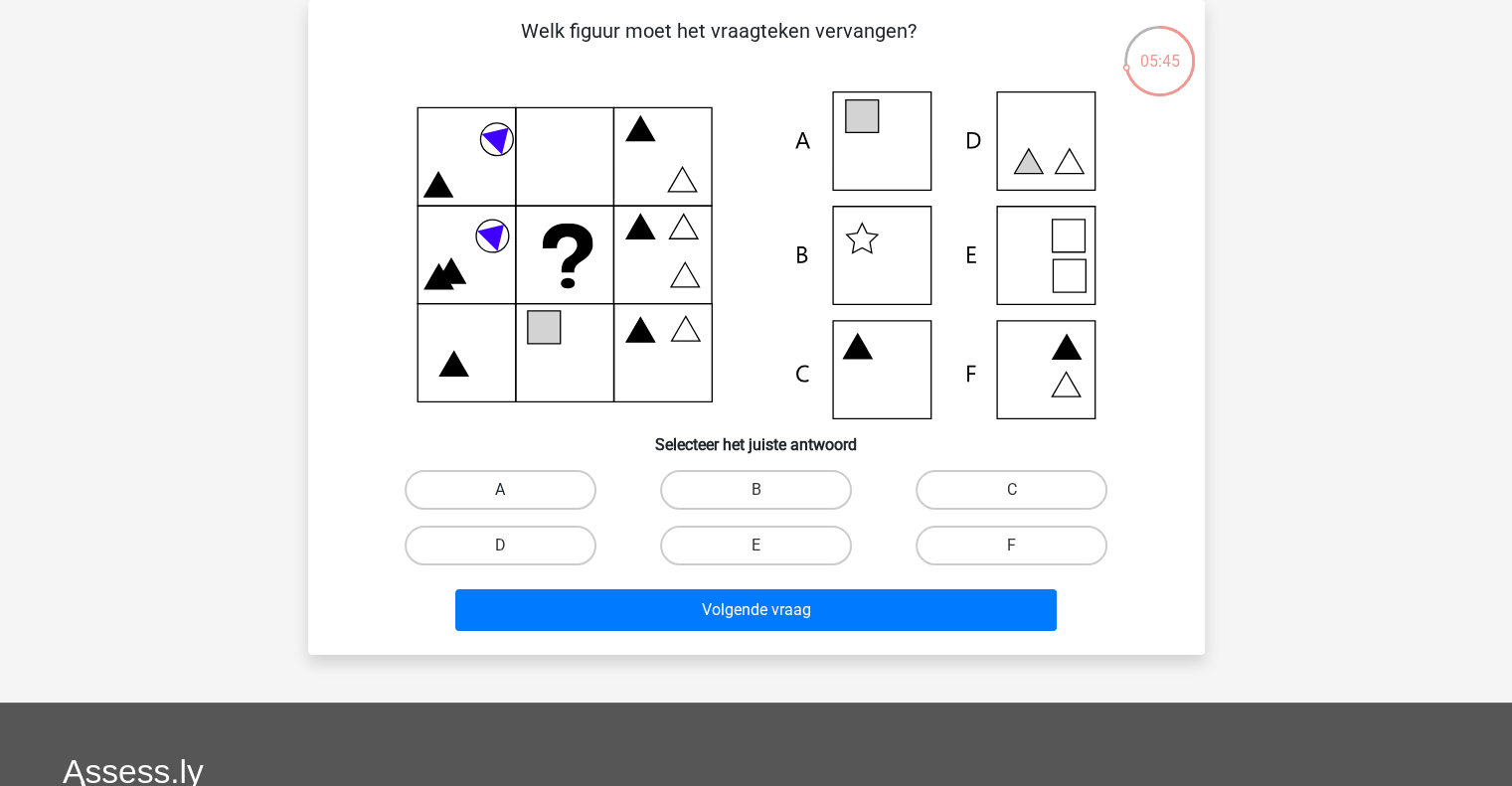 click on "A" at bounding box center (500, 490) 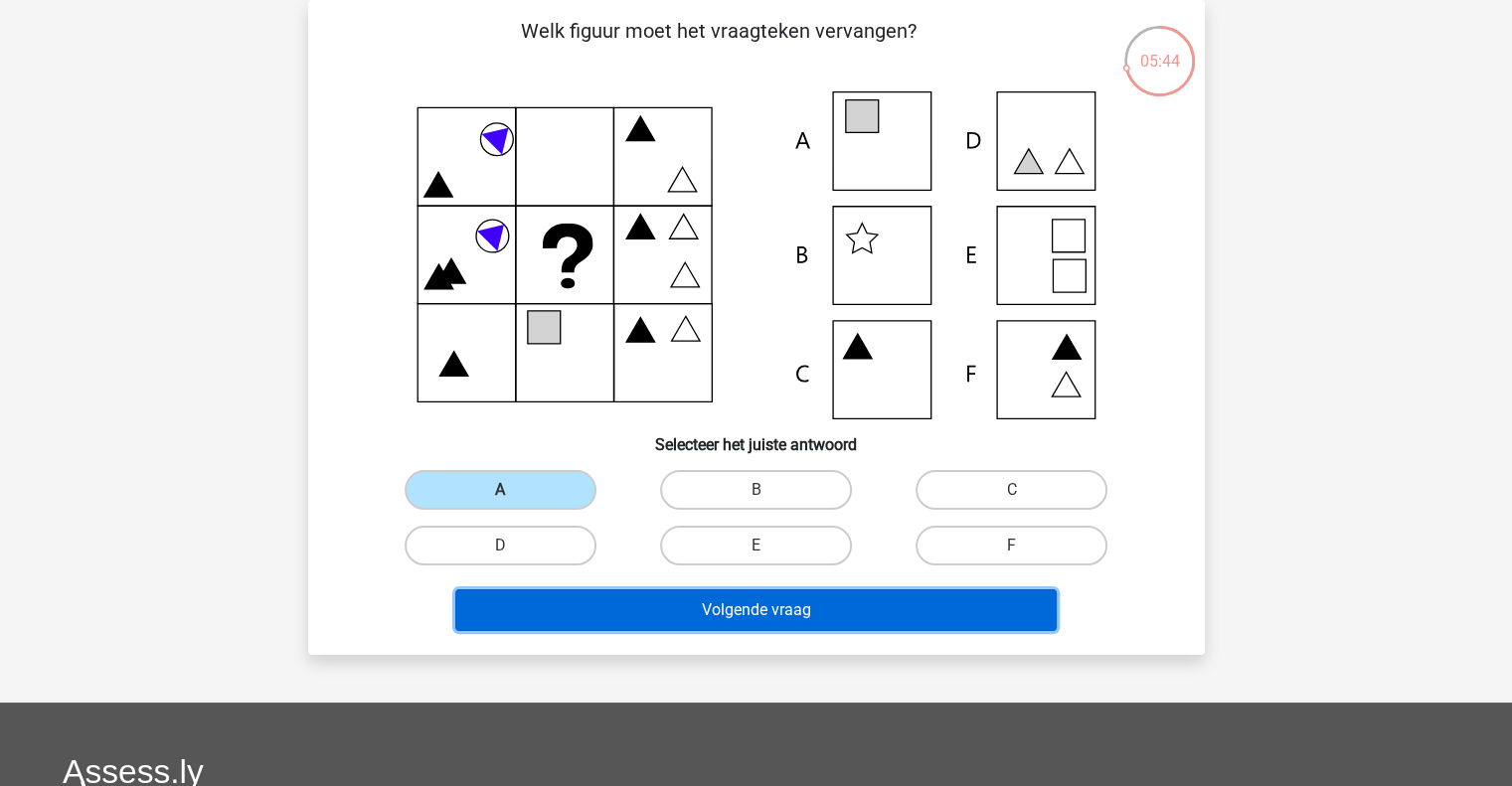 click on "Volgende vraag" at bounding box center (756, 610) 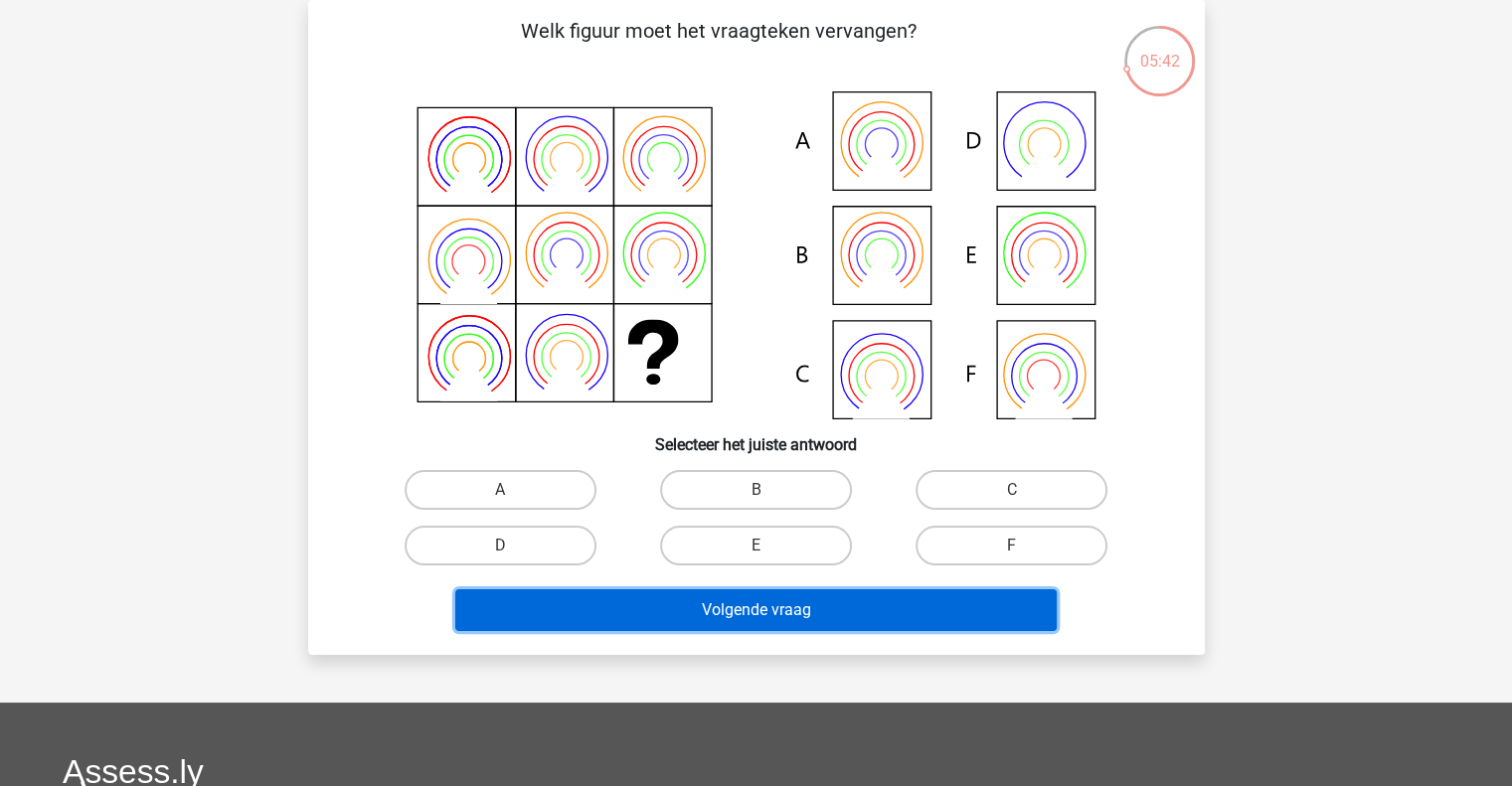 click on "Volgende vraag" at bounding box center (756, 610) 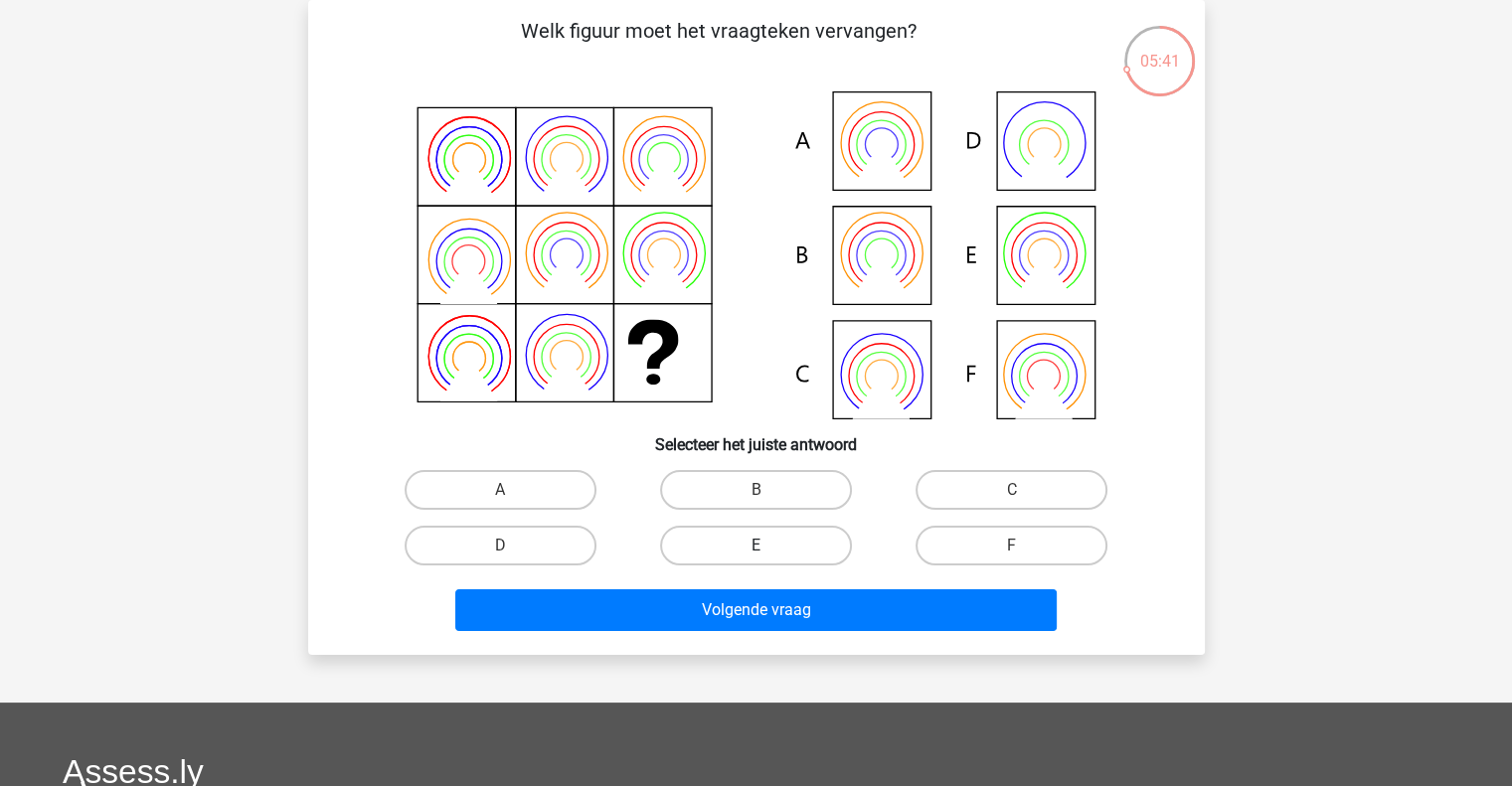 click on "E" at bounding box center (756, 546) 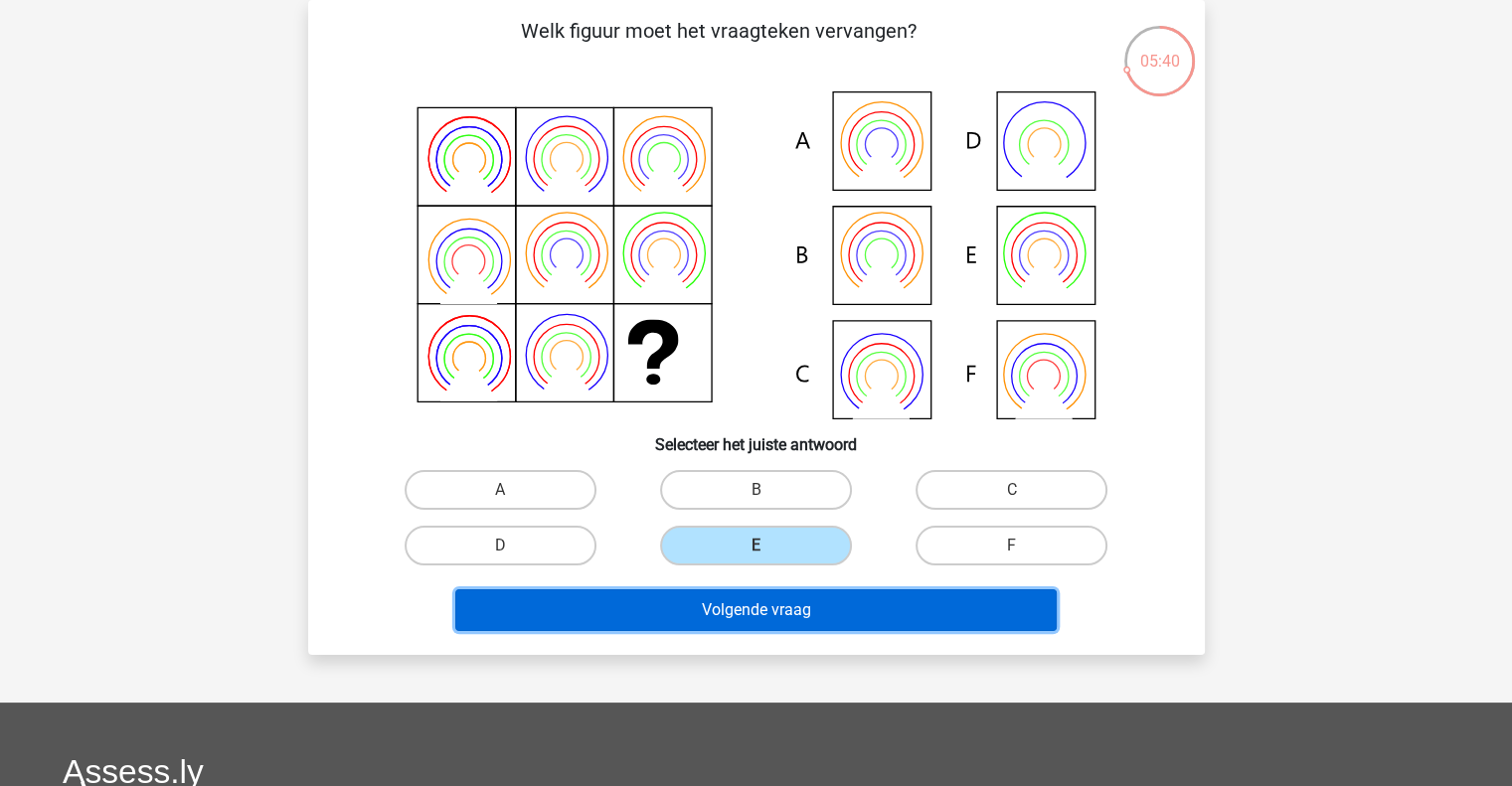 click on "Volgende vraag" at bounding box center (756, 610) 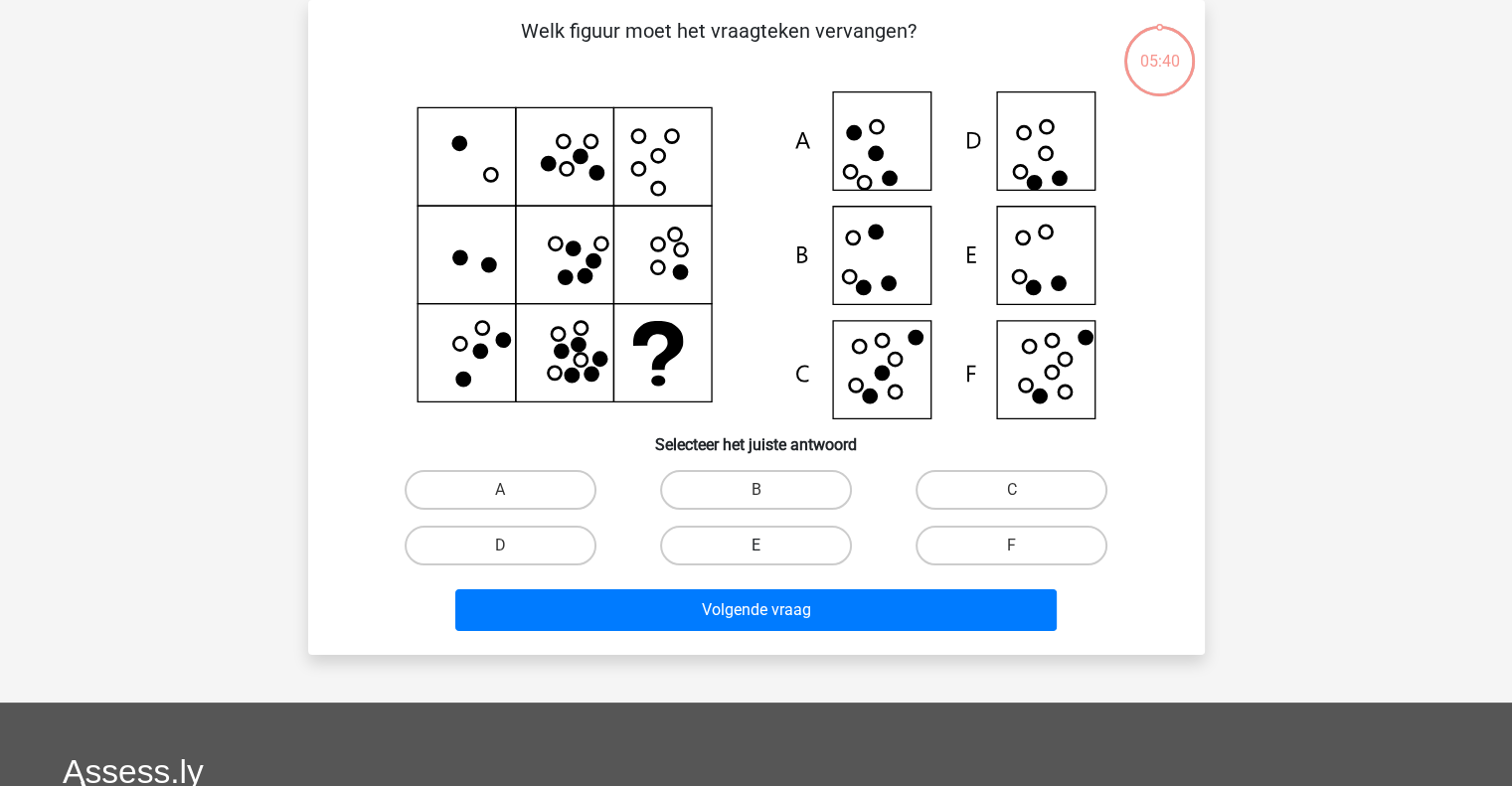 click on "E" at bounding box center [756, 546] 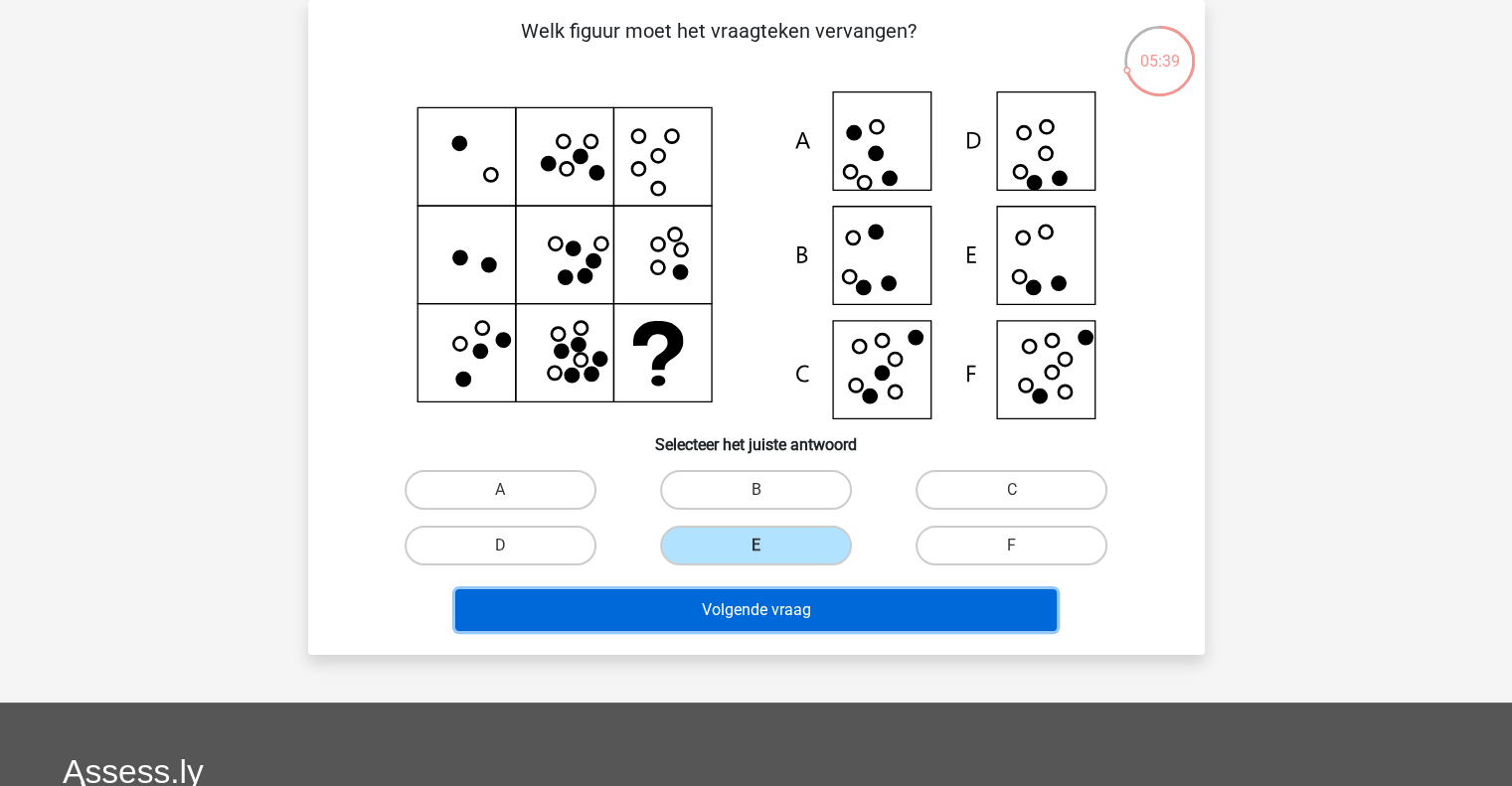 click on "Volgende vraag" at bounding box center (756, 610) 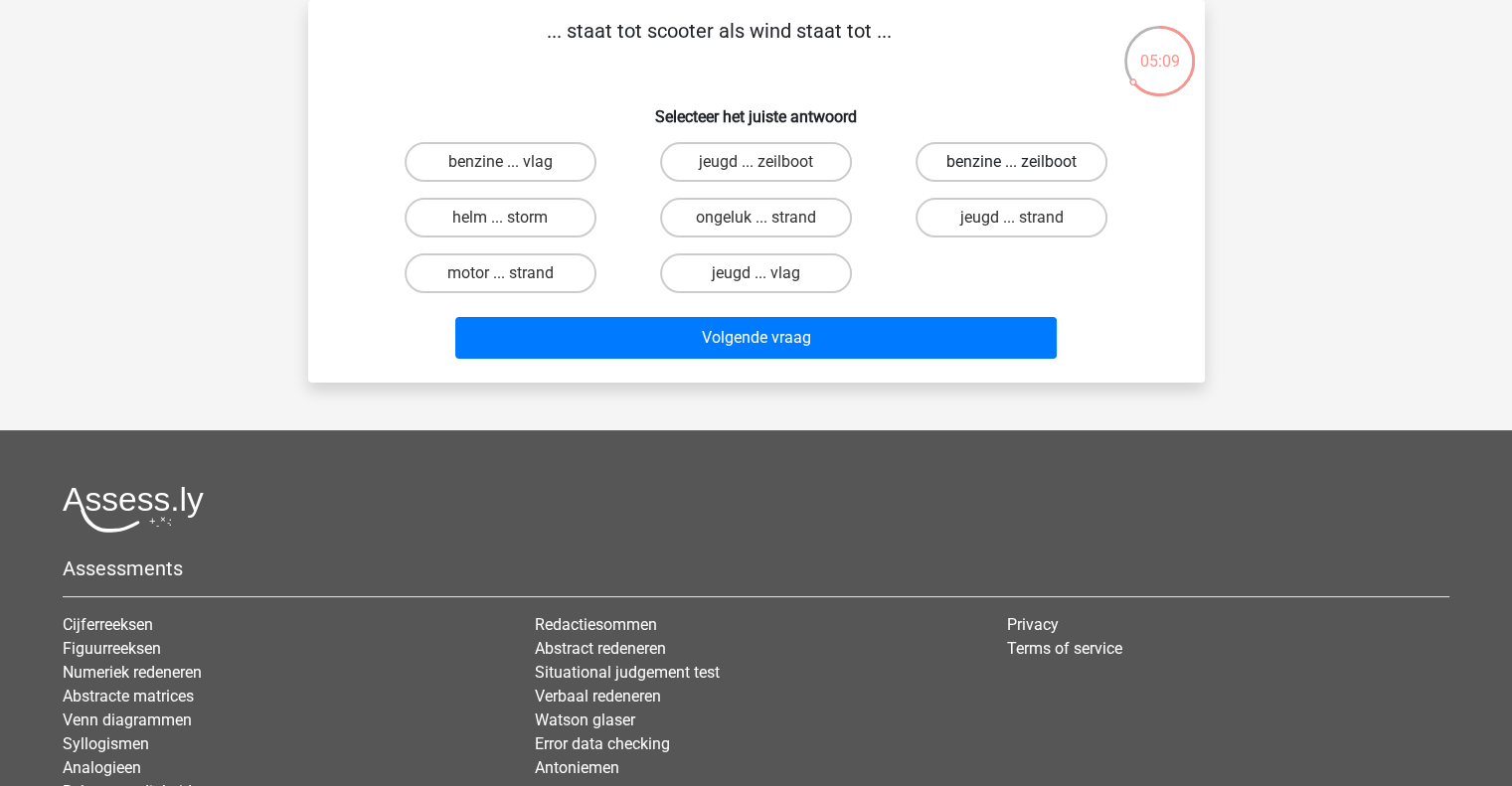click on "benzine ... zeilboot" at bounding box center (1011, 162) 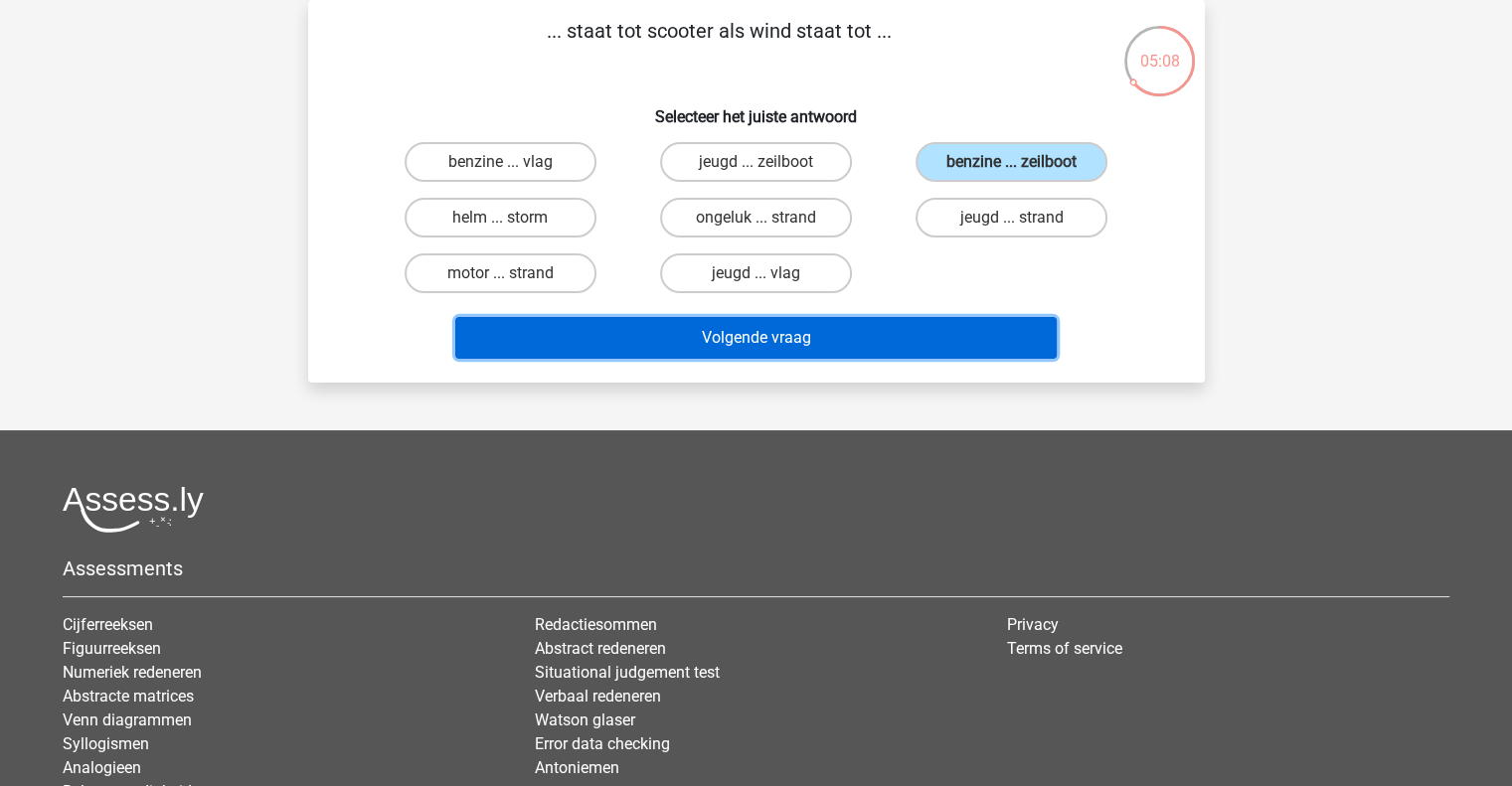 click on "Volgende vraag" at bounding box center [756, 338] 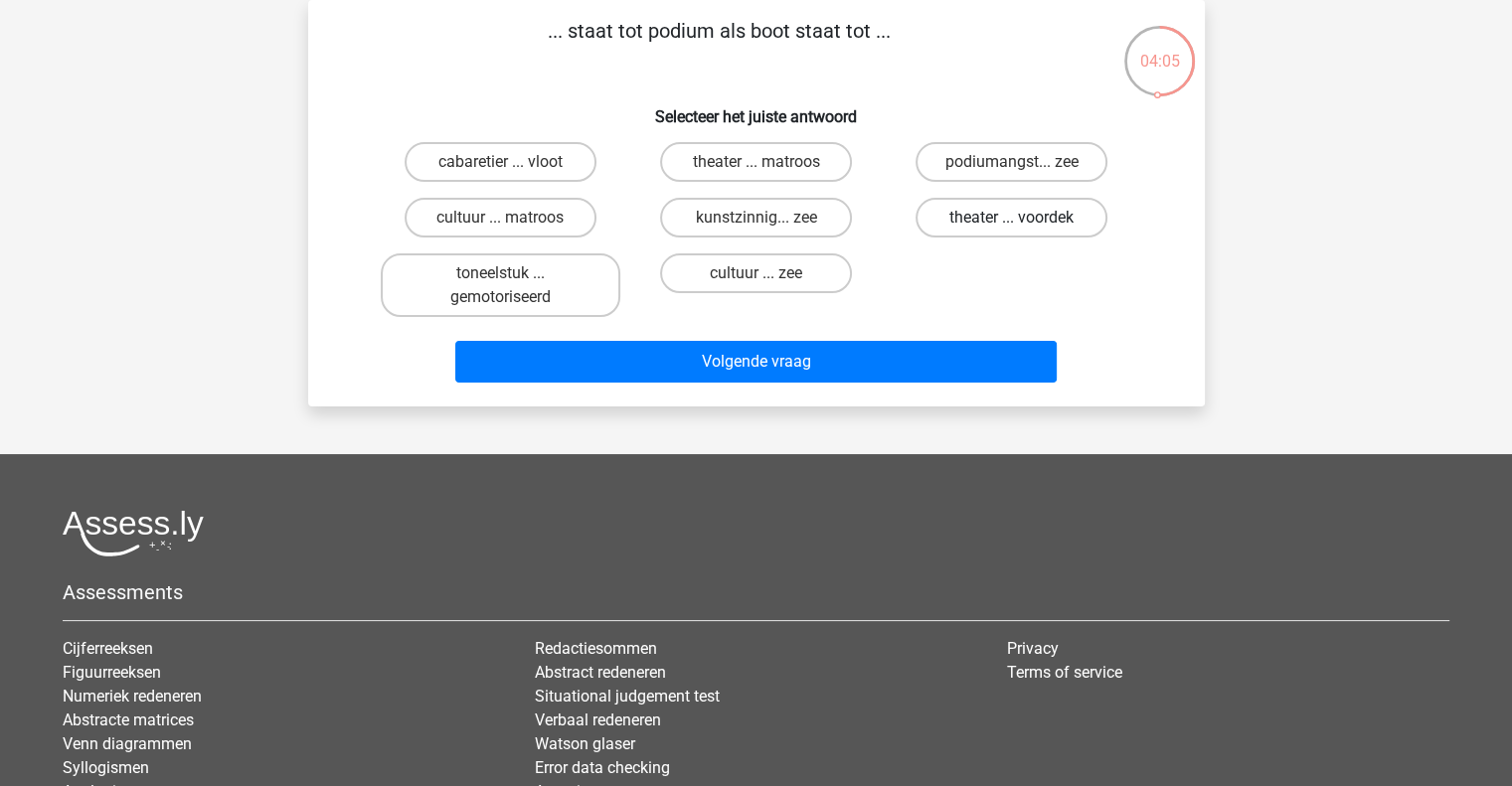 click on "theater ... voordek" at bounding box center (1011, 218) 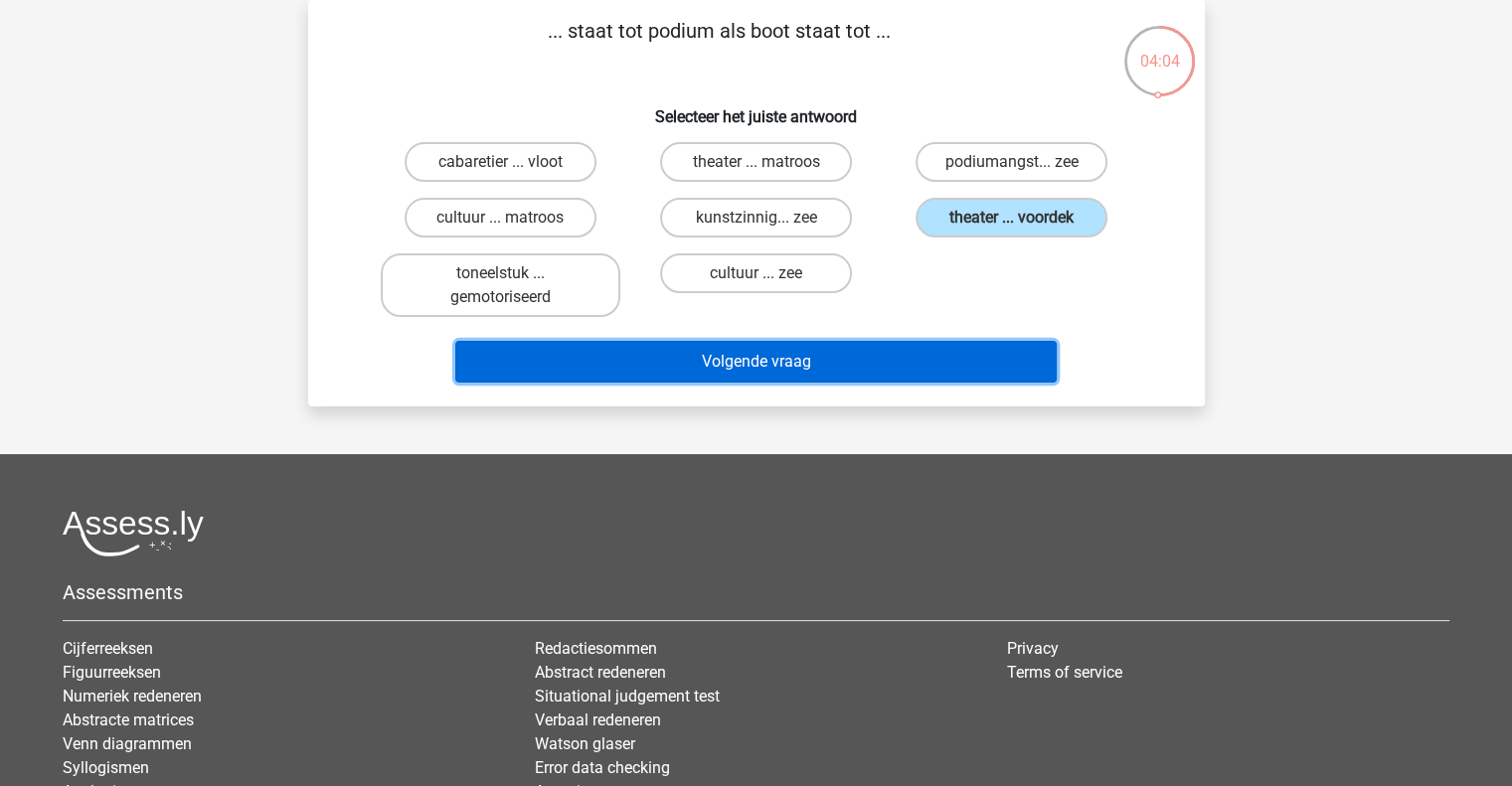 click on "Volgende vraag" at bounding box center [756, 362] 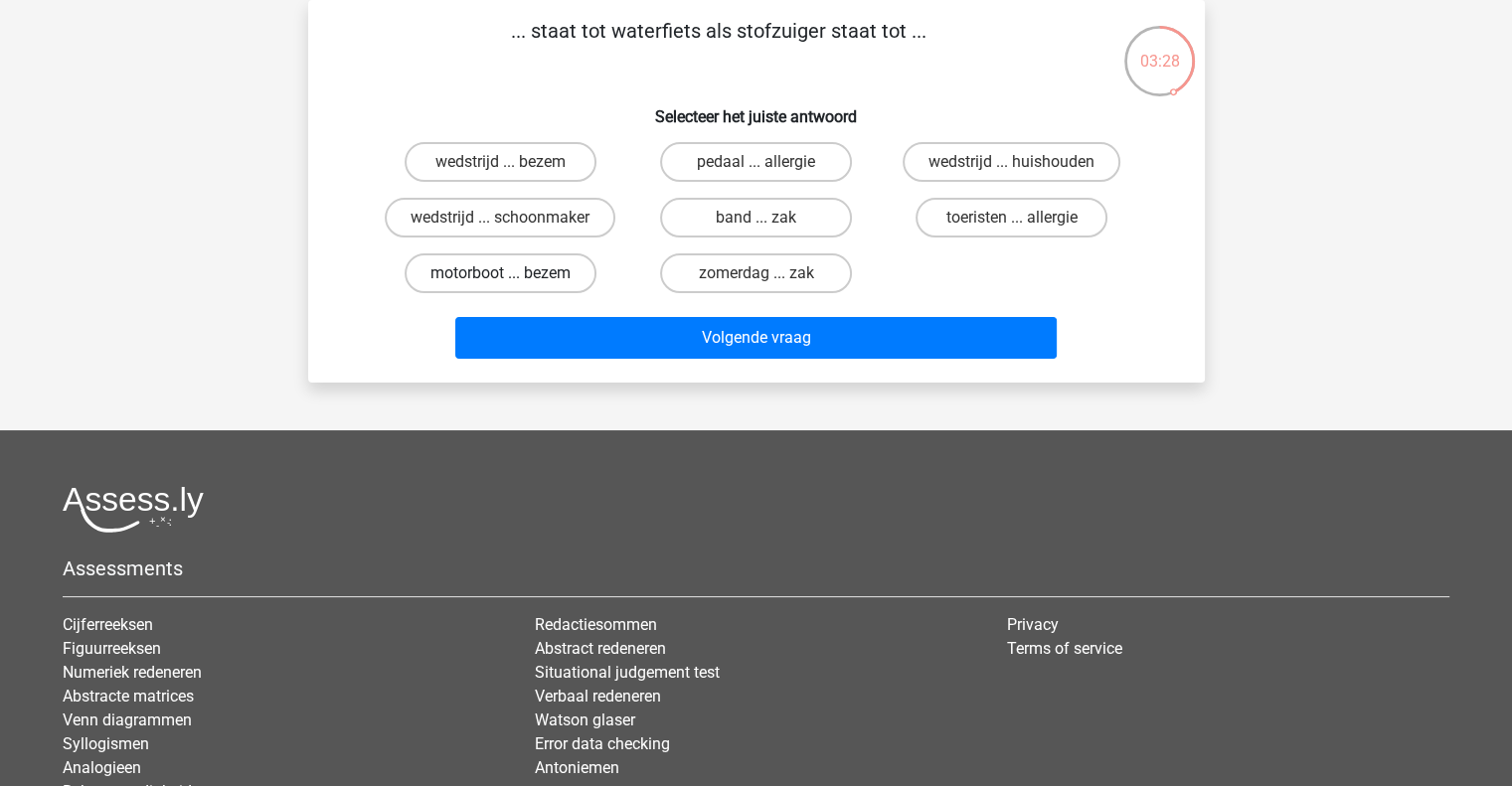 click on "motorboot ... bezem" at bounding box center (500, 273) 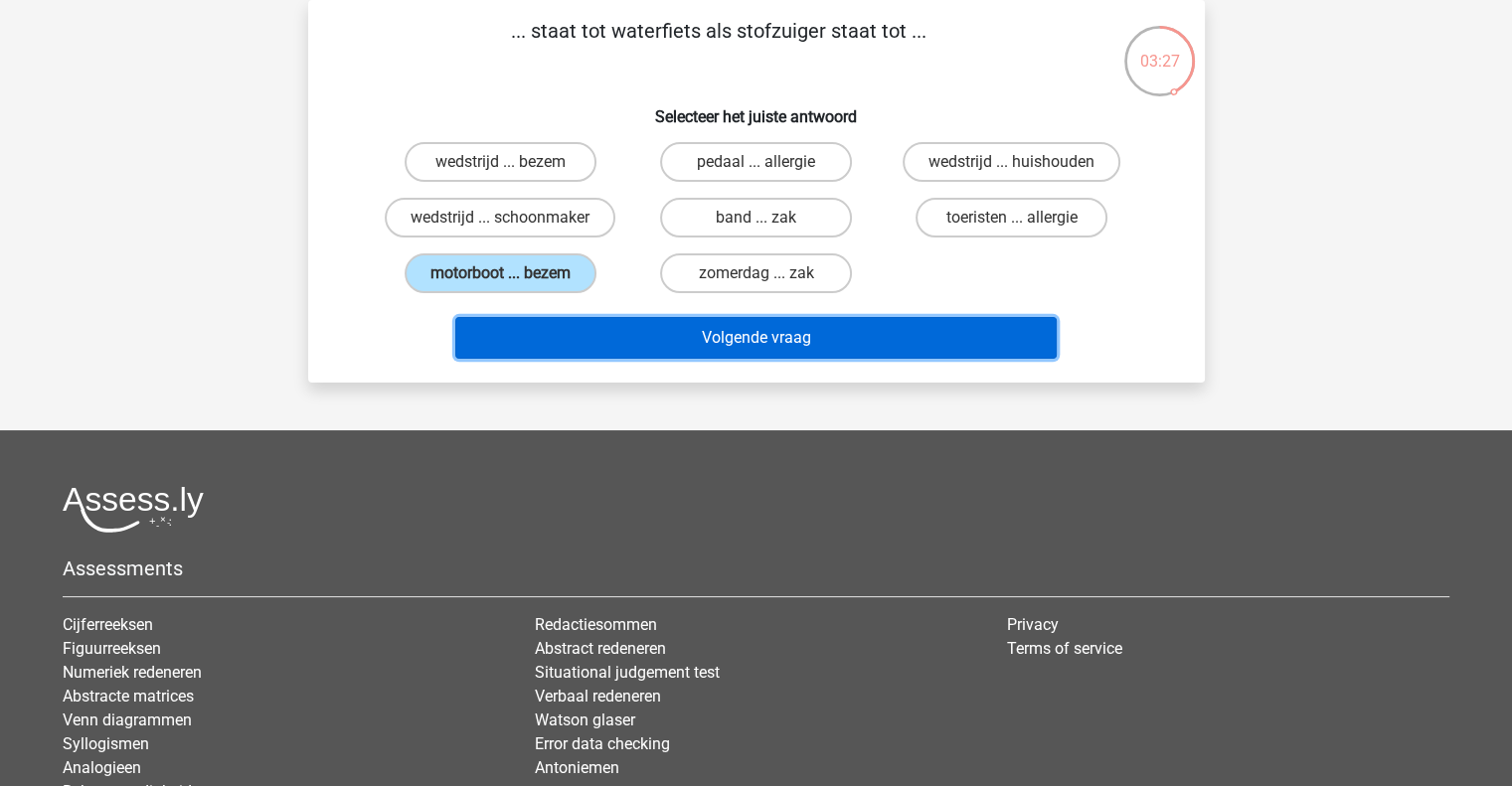 click on "Volgende vraag" at bounding box center [756, 338] 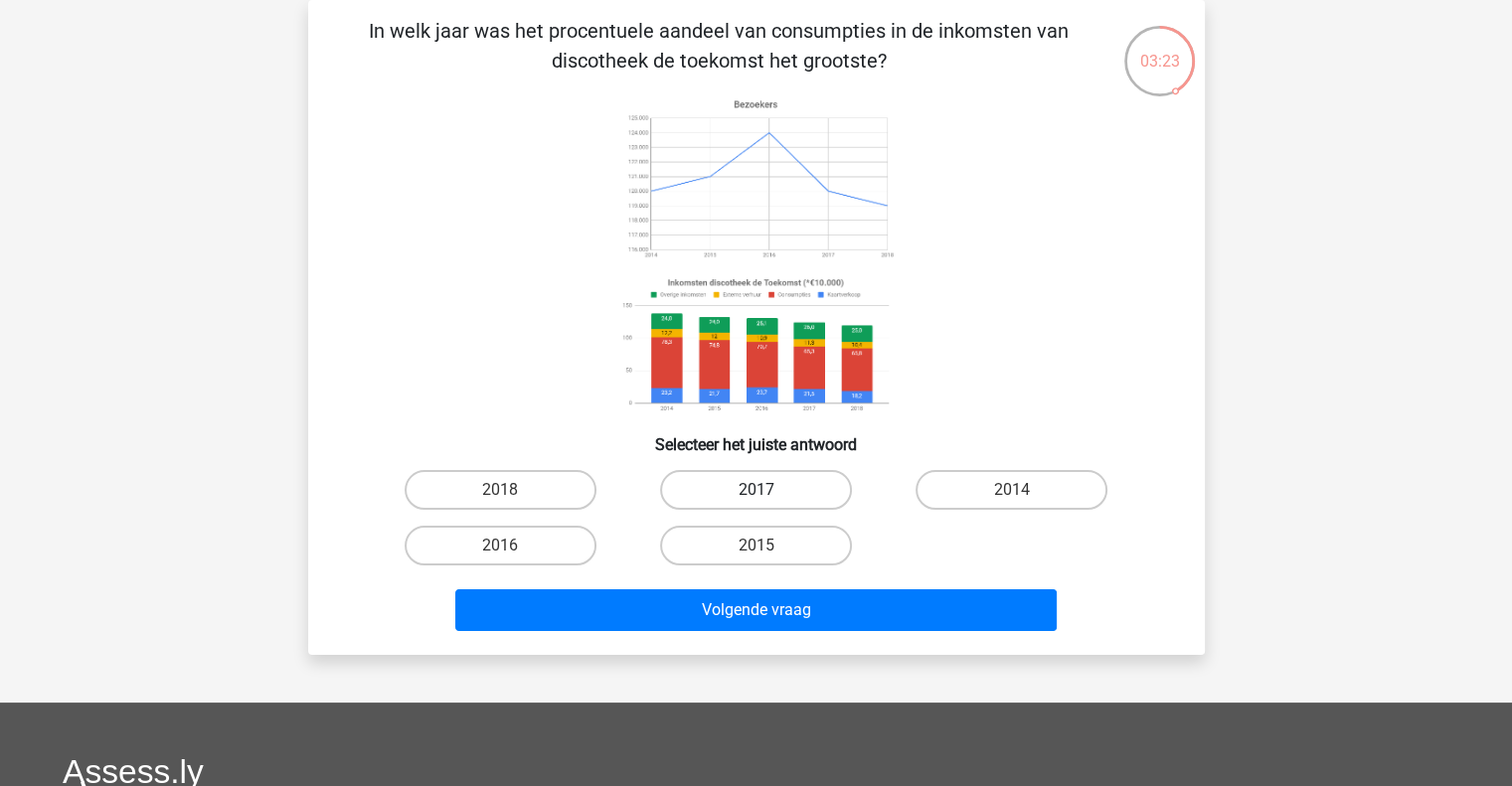 click on "2017" at bounding box center (756, 490) 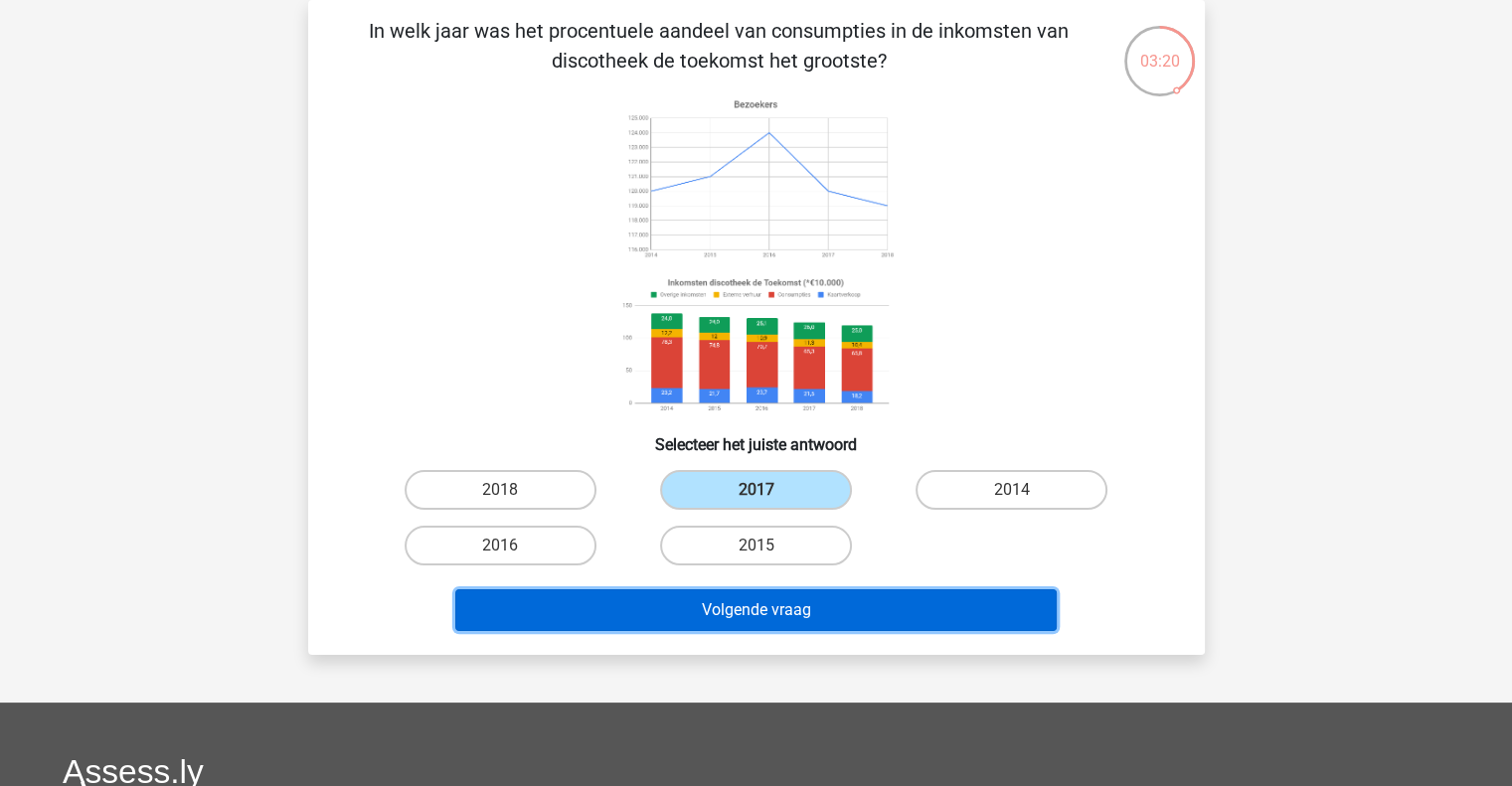 click on "Volgende vraag" at bounding box center (756, 610) 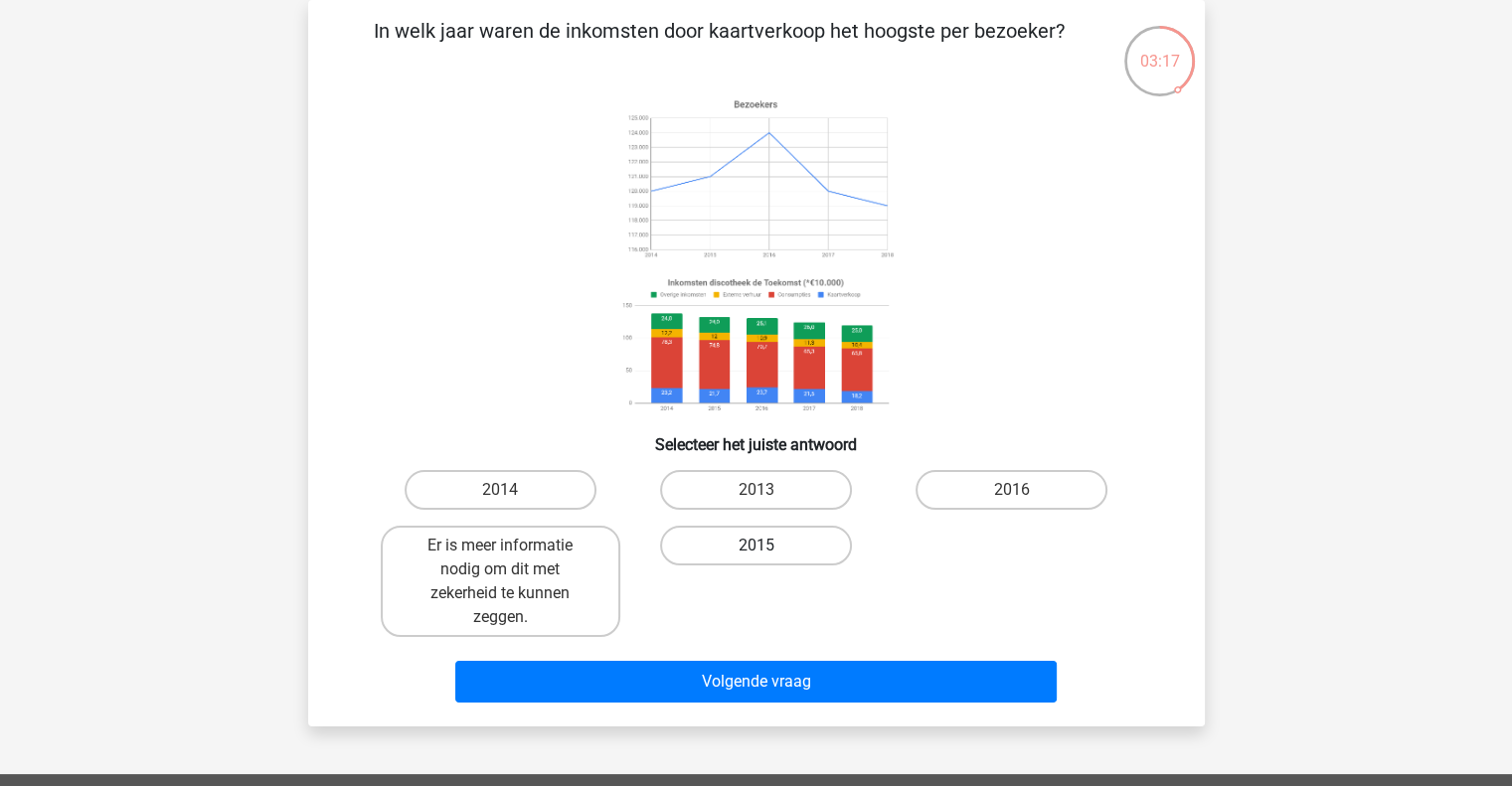 drag, startPoint x: 766, startPoint y: 541, endPoint x: 771, endPoint y: 531, distance: 11.18034 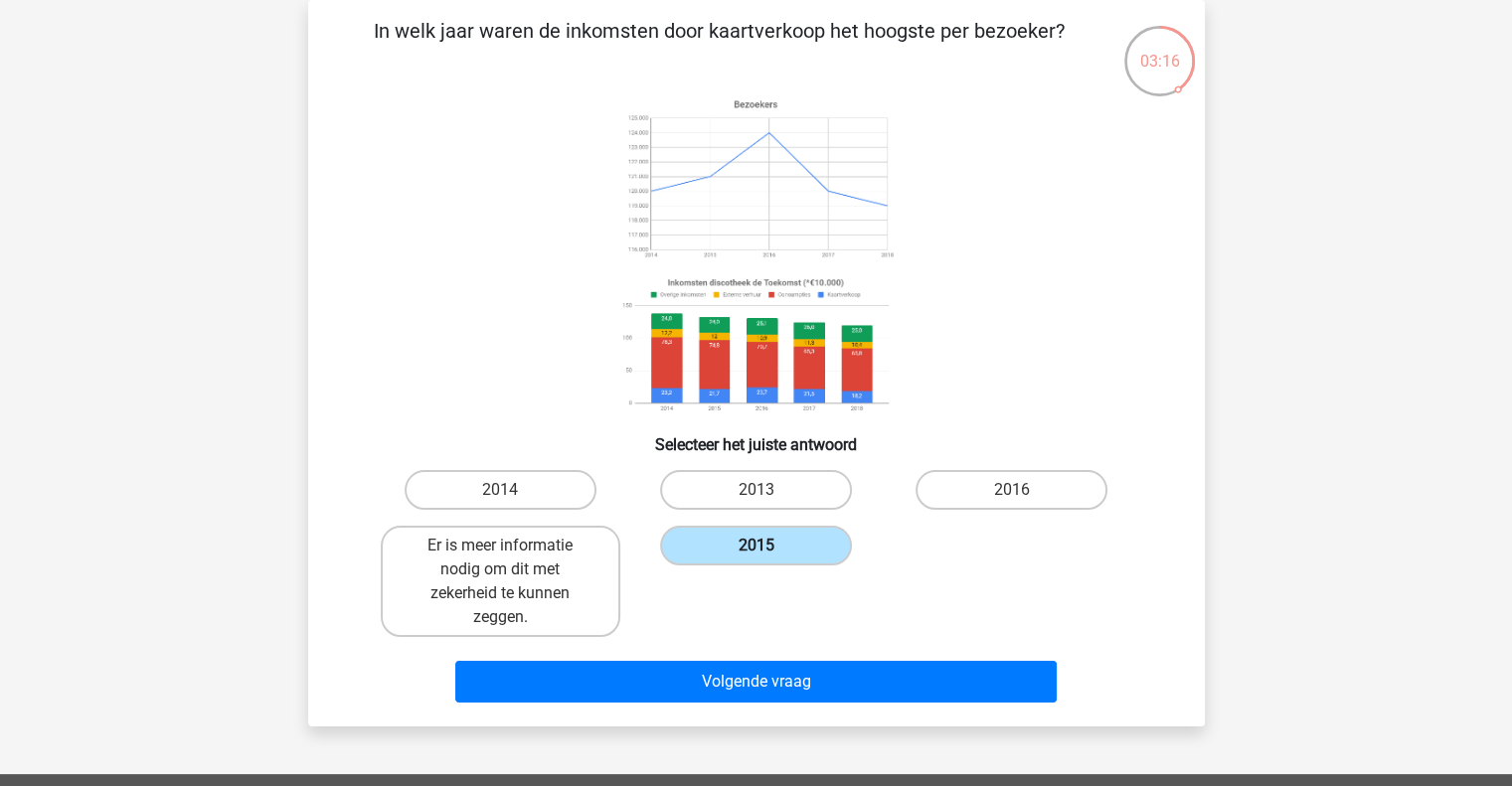 click on "2015" at bounding box center [756, 546] 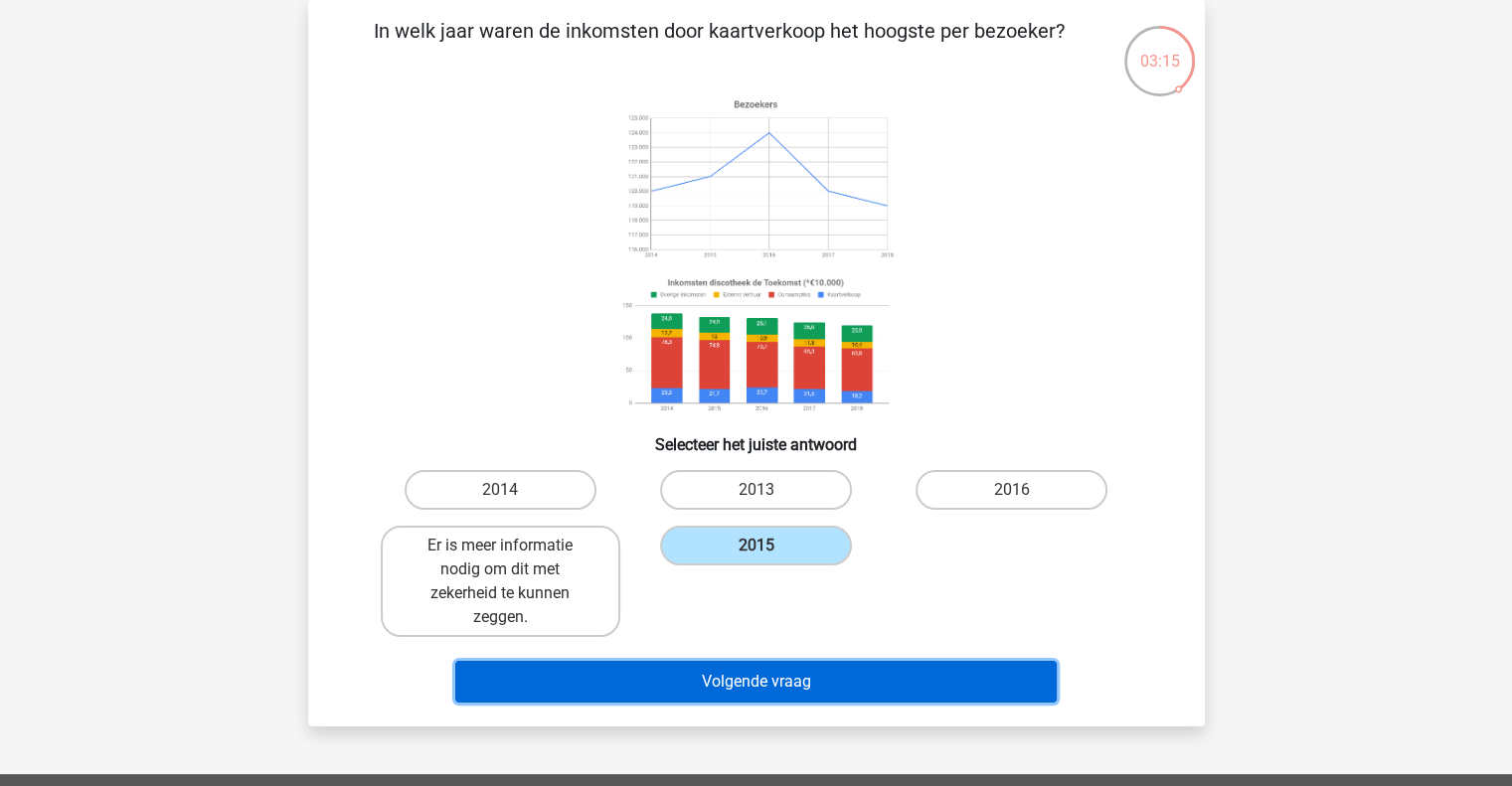 click on "Volgende vraag" at bounding box center [756, 682] 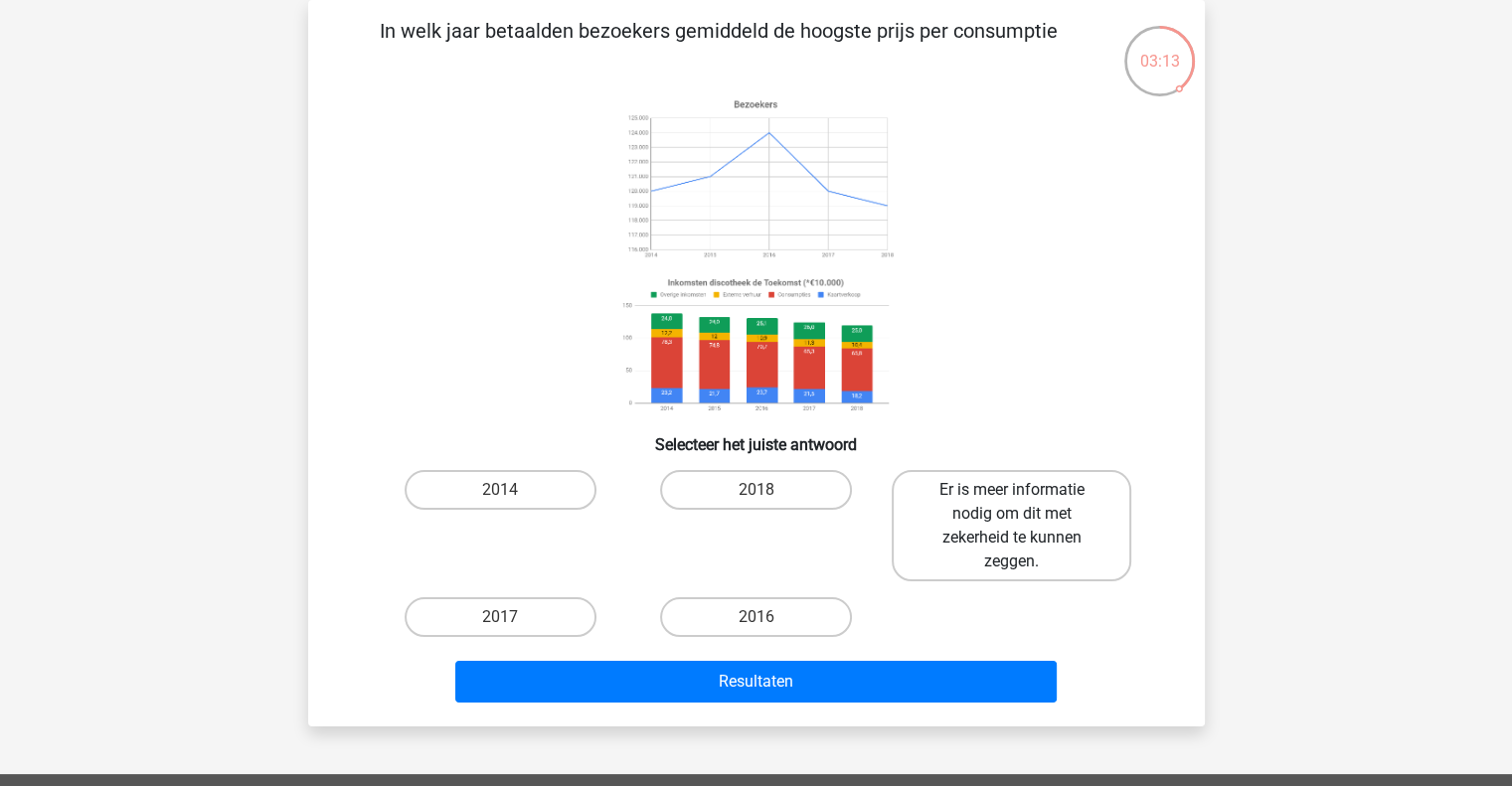 click on "Er is meer informatie nodig om dit met zekerheid te kunnen zeggen." at bounding box center (1011, 526) 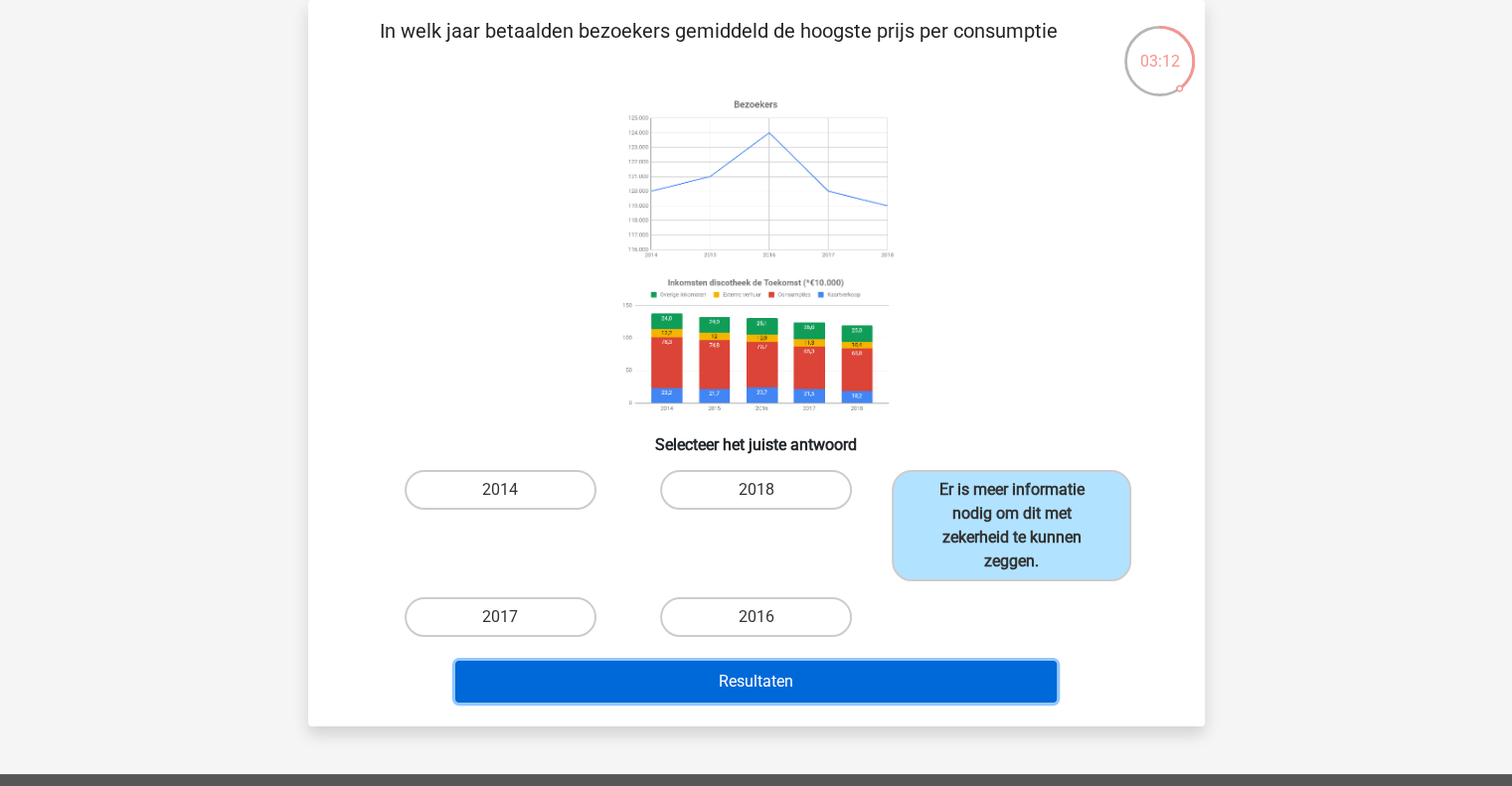 click on "Resultaten" at bounding box center (756, 682) 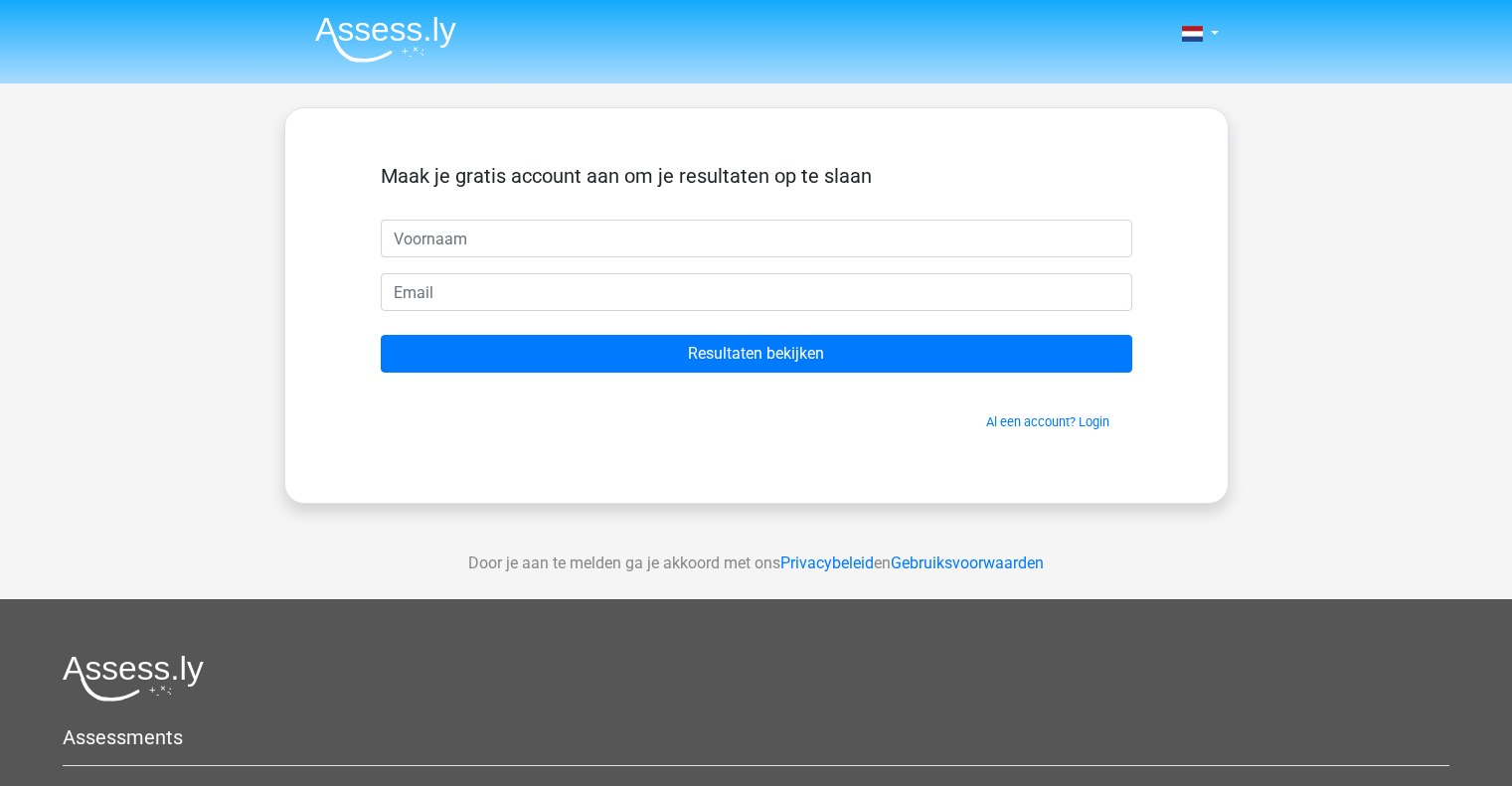 scroll, scrollTop: 0, scrollLeft: 0, axis: both 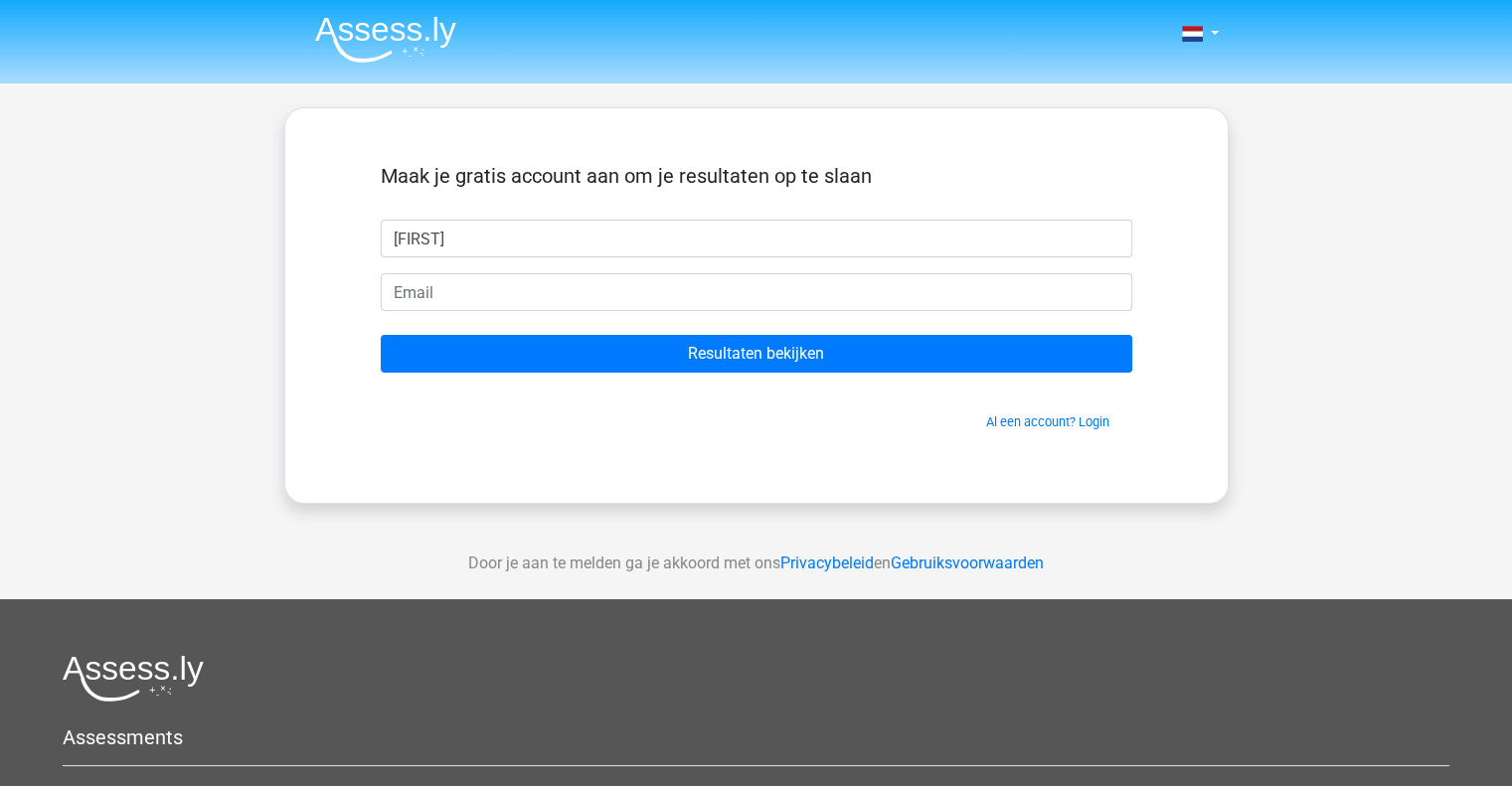 type on "sara" 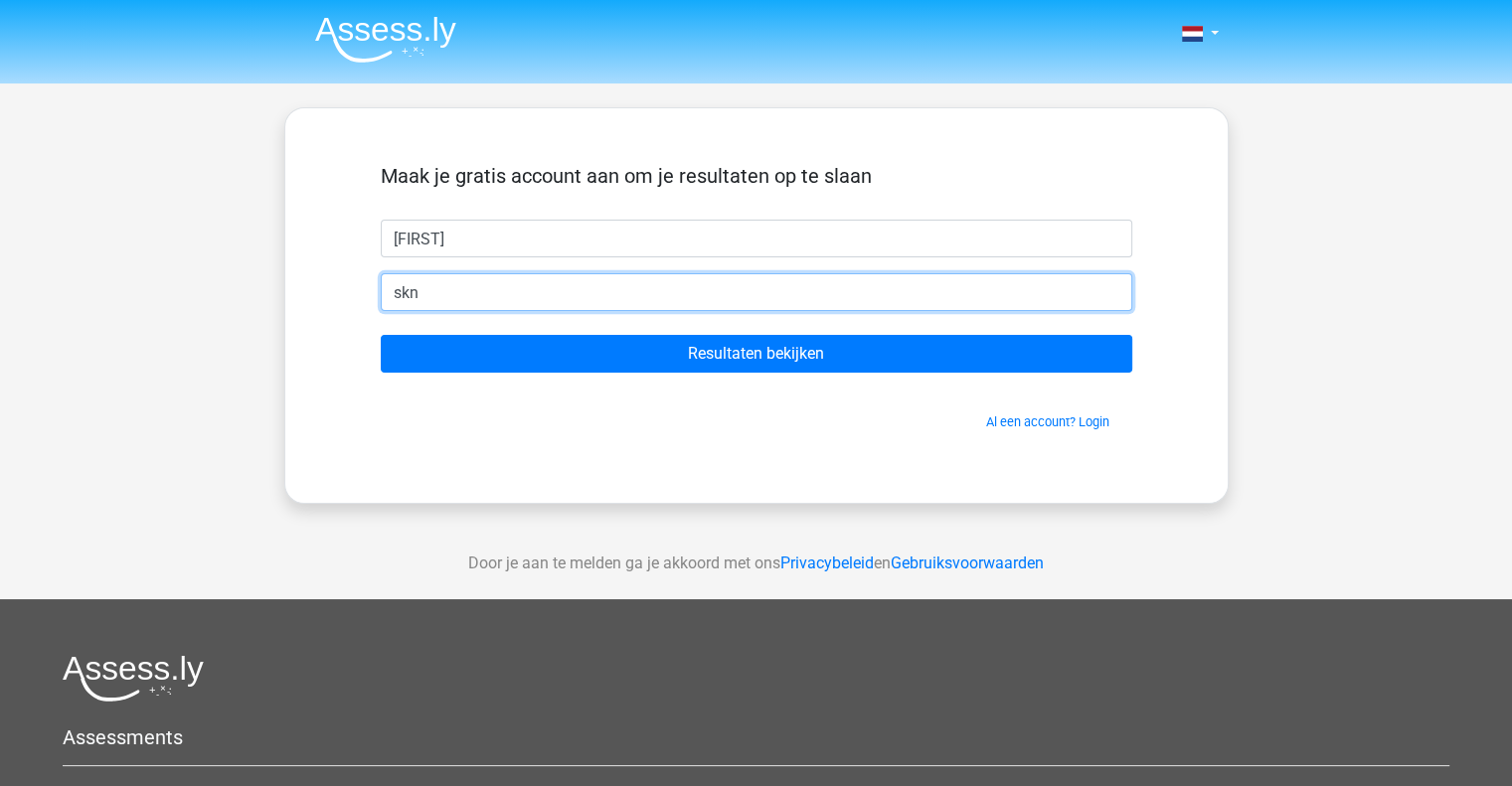 type on "skn@advipro.com" 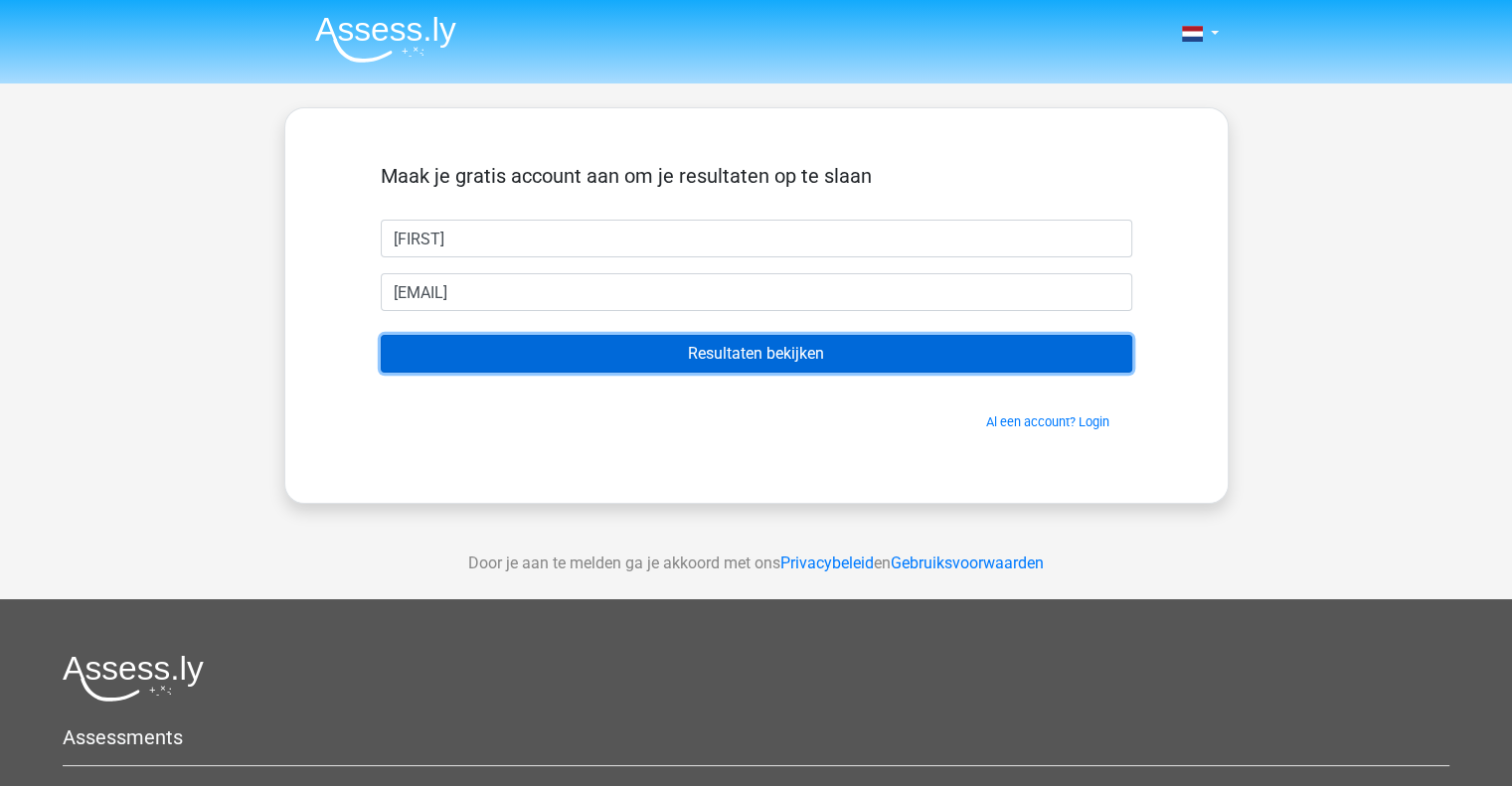 click on "Resultaten bekijken" at bounding box center (756, 354) 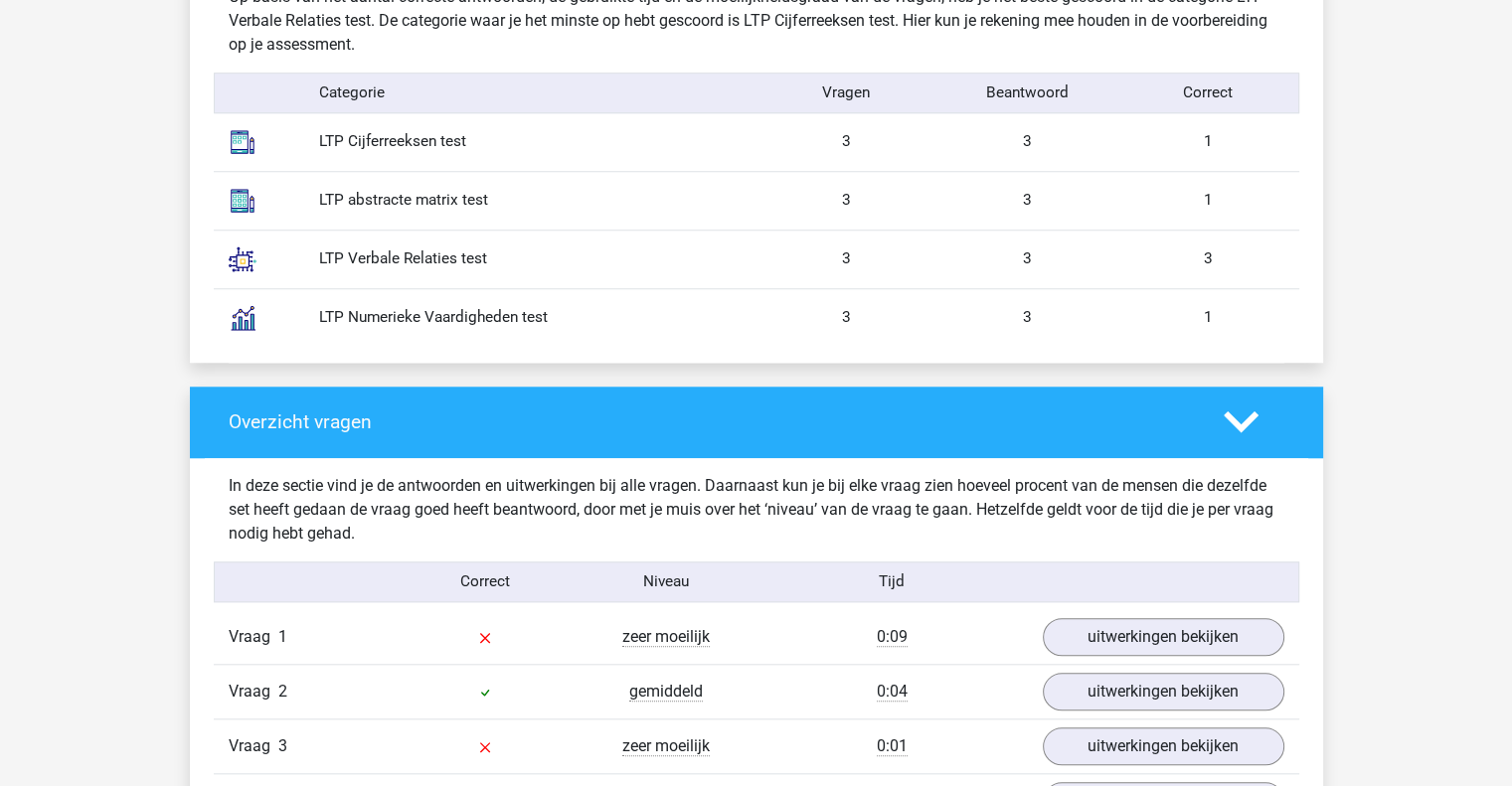 scroll, scrollTop: 1665, scrollLeft: 0, axis: vertical 